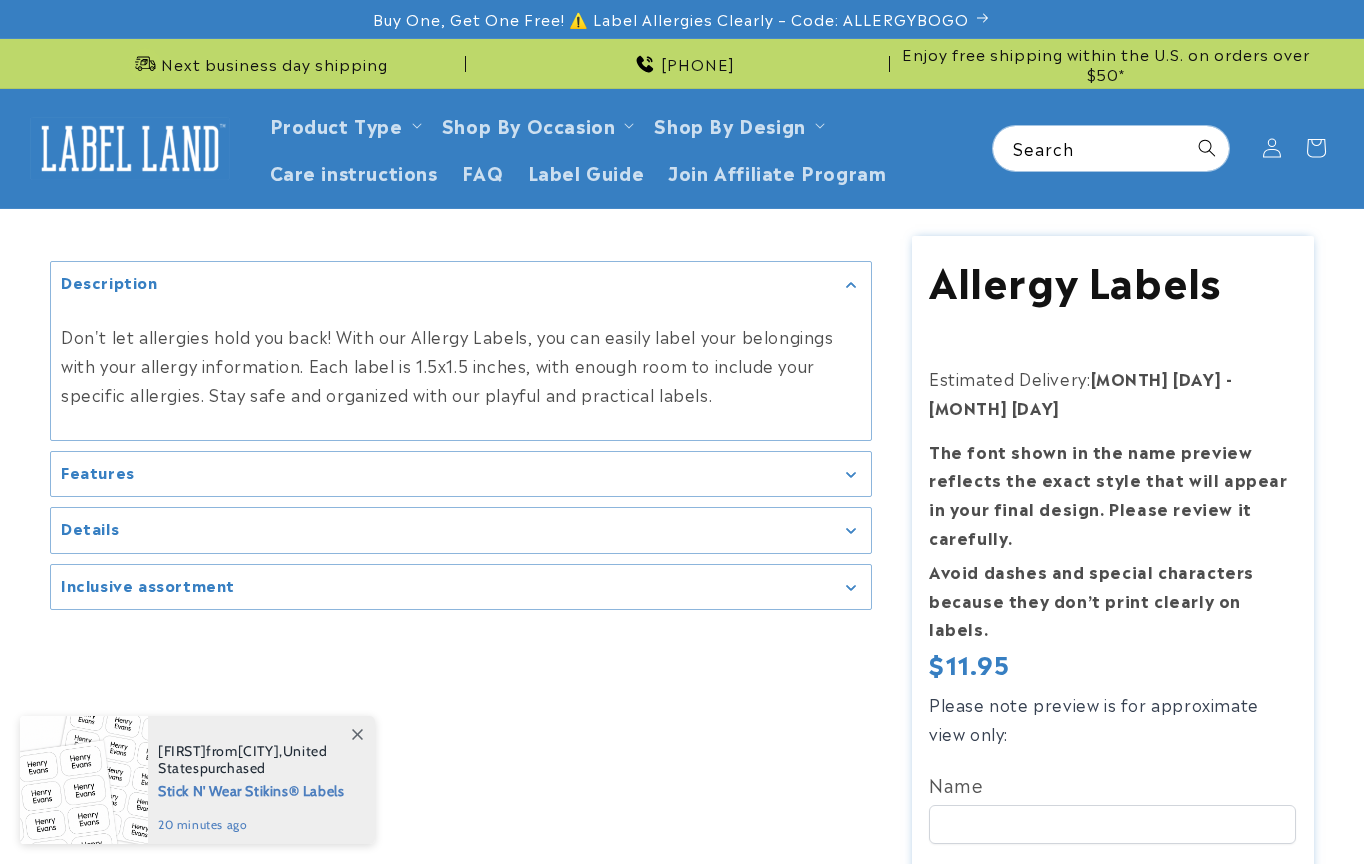 scroll, scrollTop: 0, scrollLeft: 0, axis: both 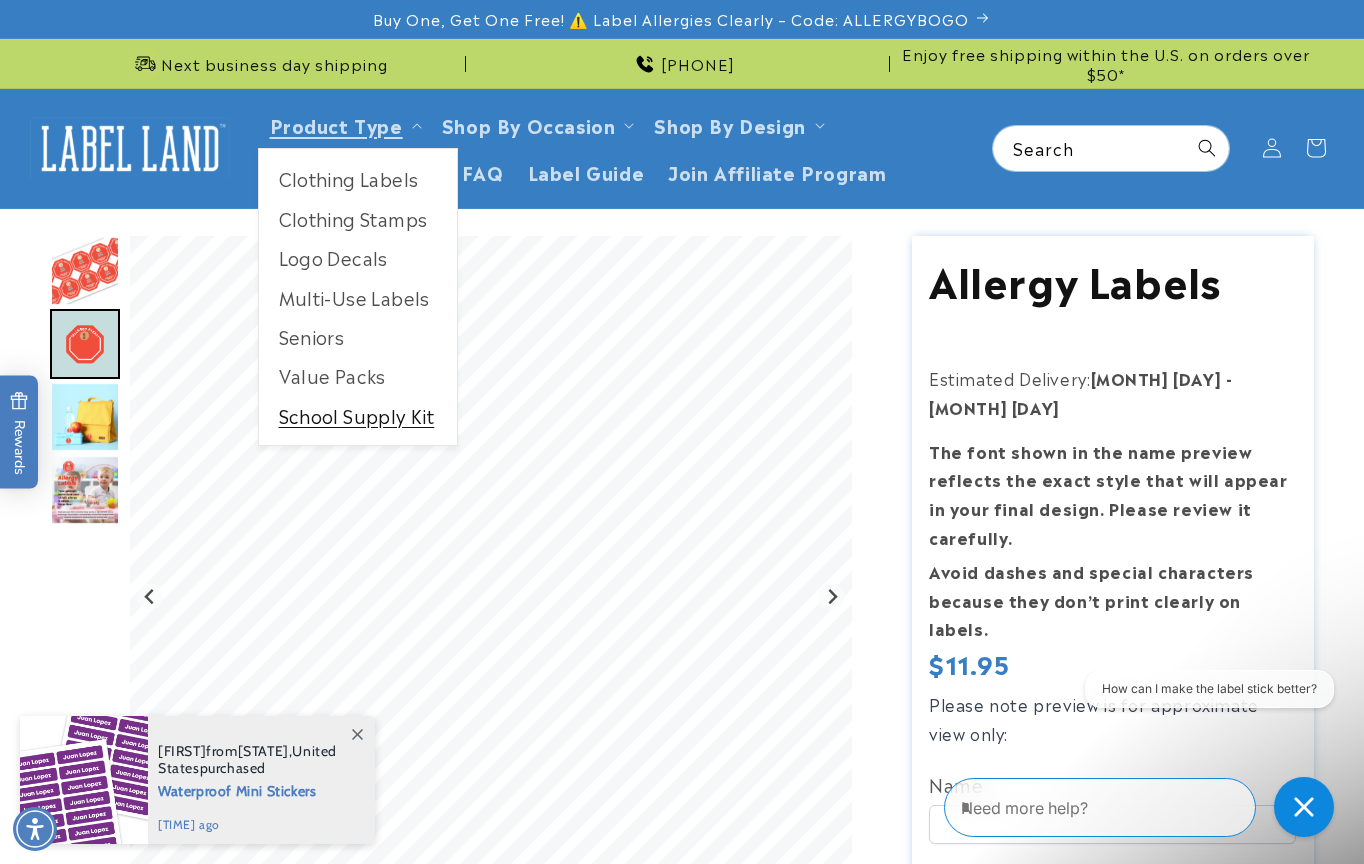 click on "School Supply Kit" at bounding box center [358, 415] 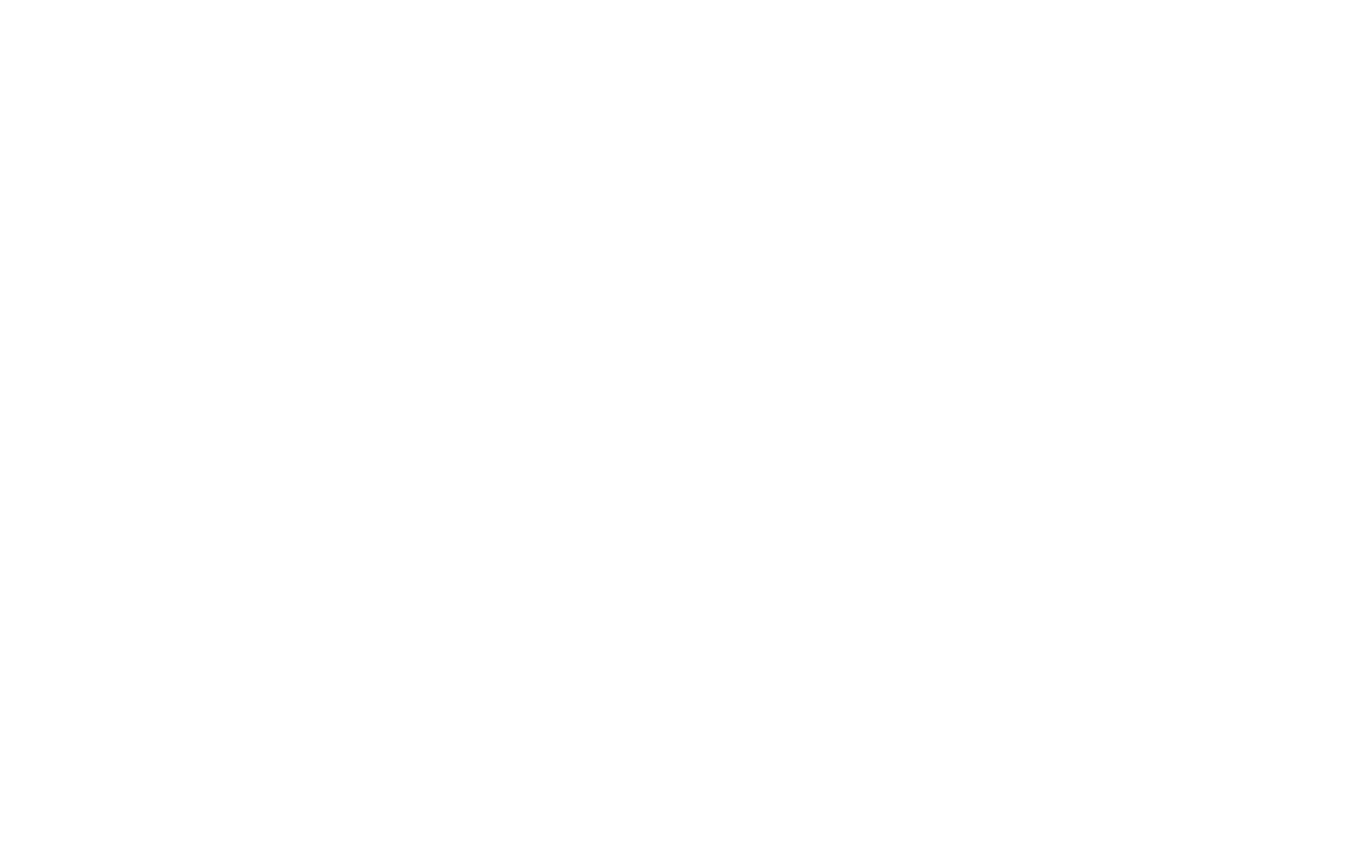 scroll, scrollTop: 0, scrollLeft: 0, axis: both 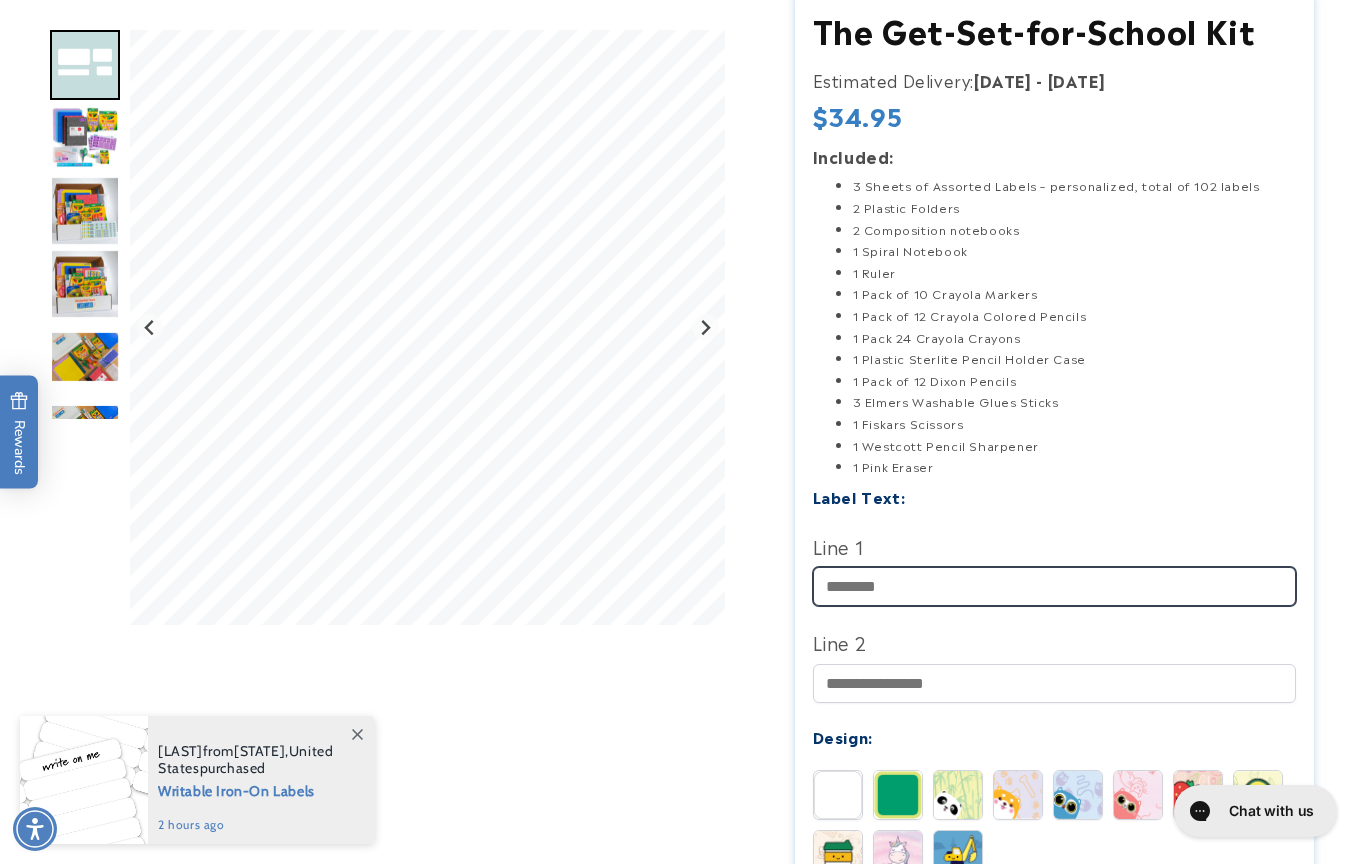 click on "Line 1" at bounding box center [1055, 586] 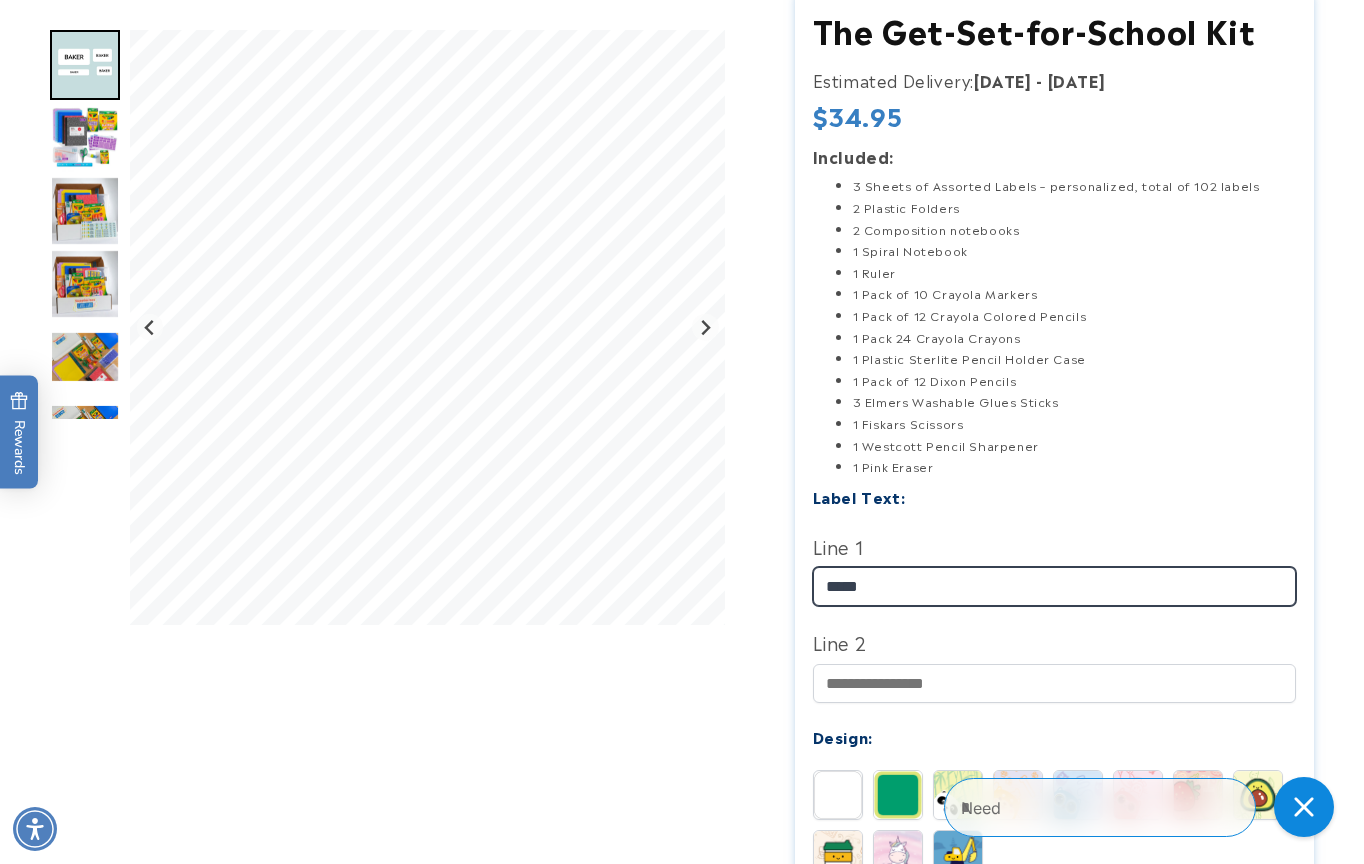 type on "*****" 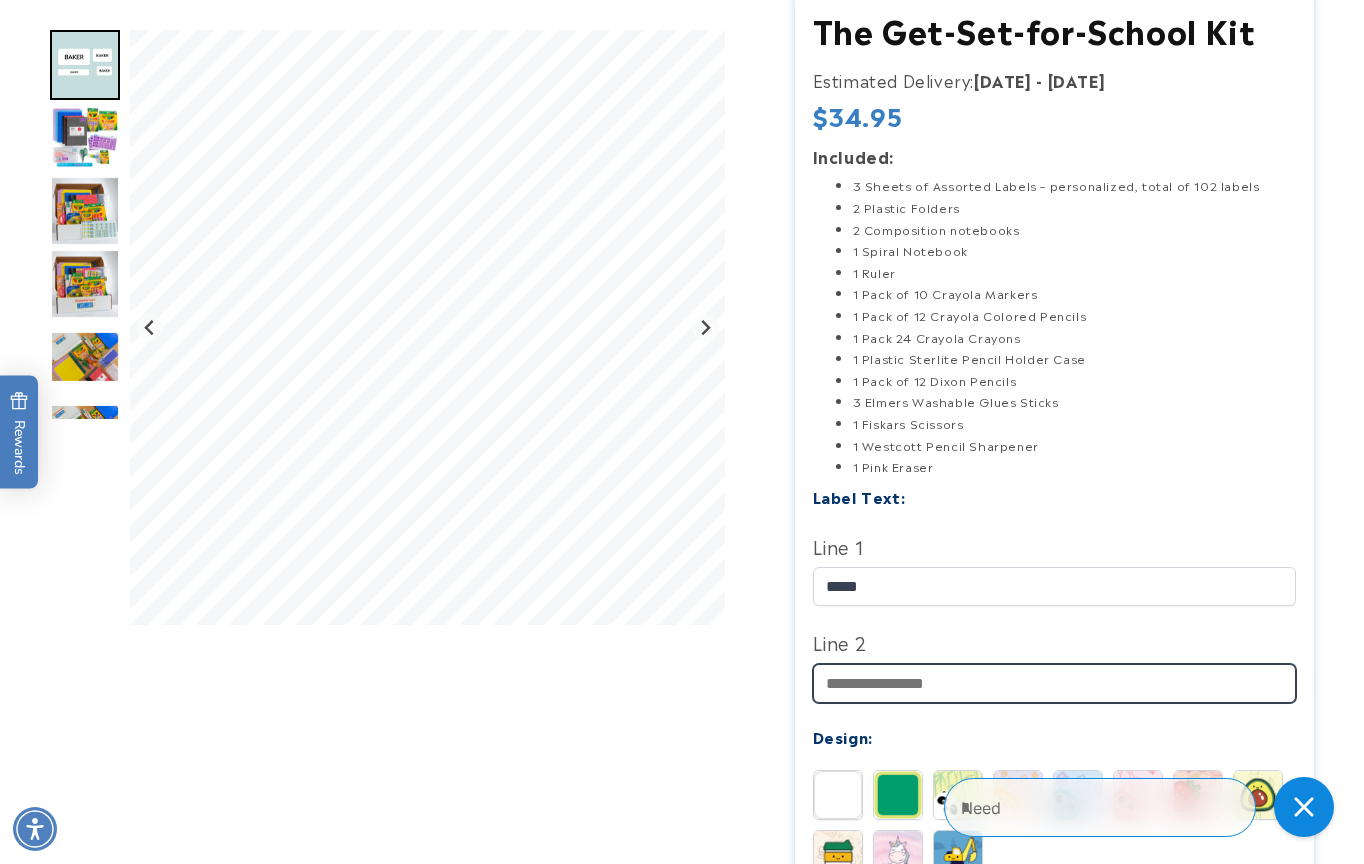 click on "Line 2" at bounding box center (1055, 683) 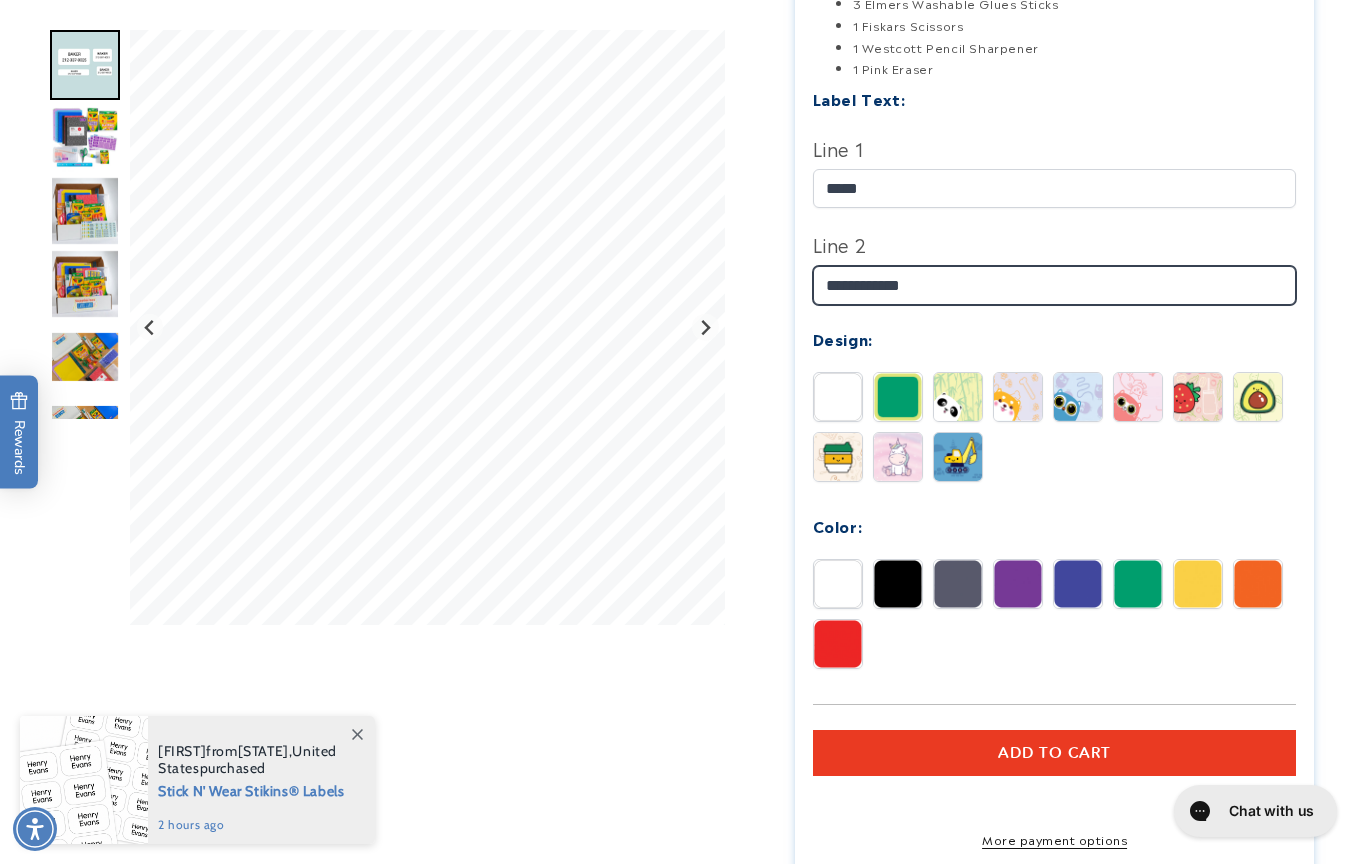 scroll, scrollTop: 641, scrollLeft: 0, axis: vertical 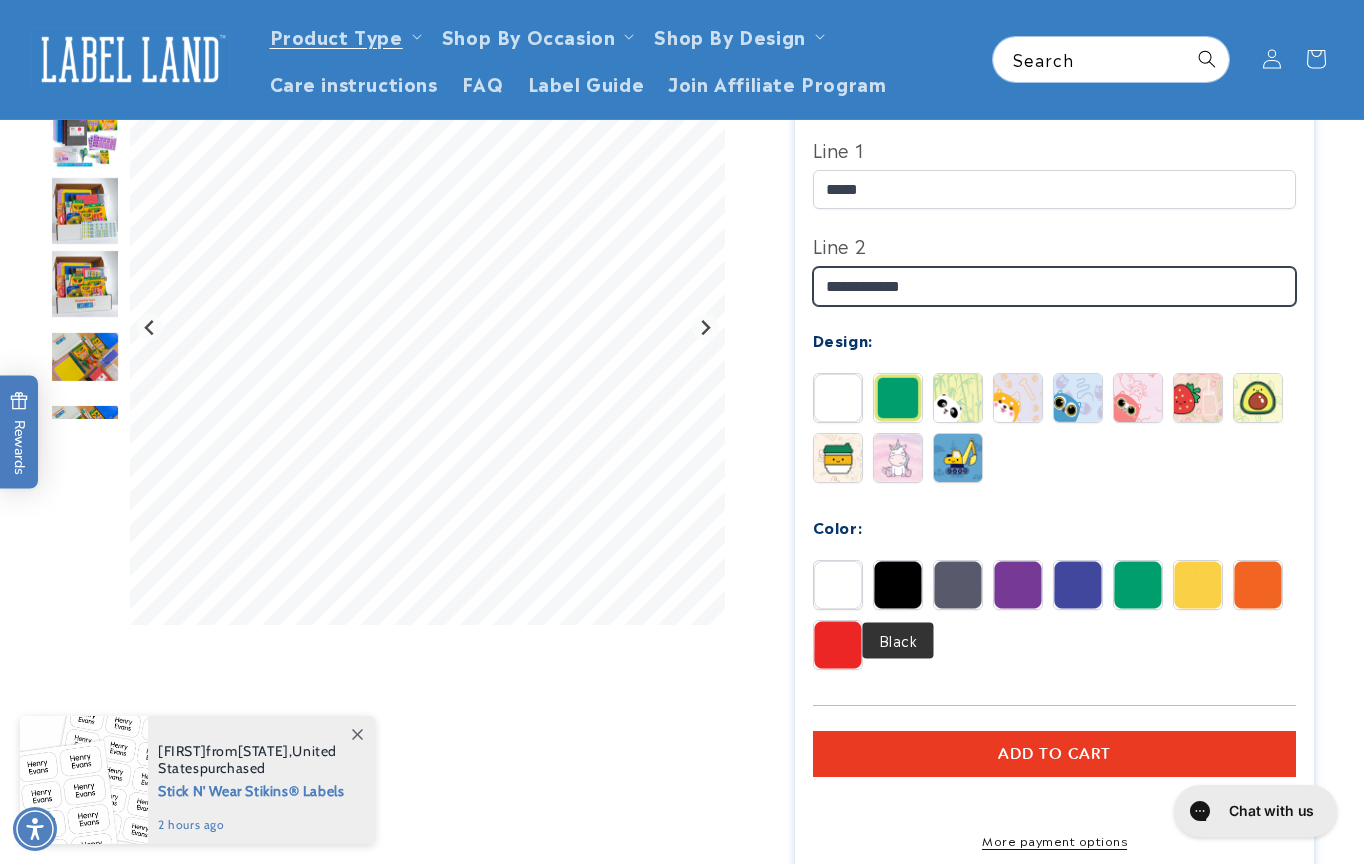 type on "**********" 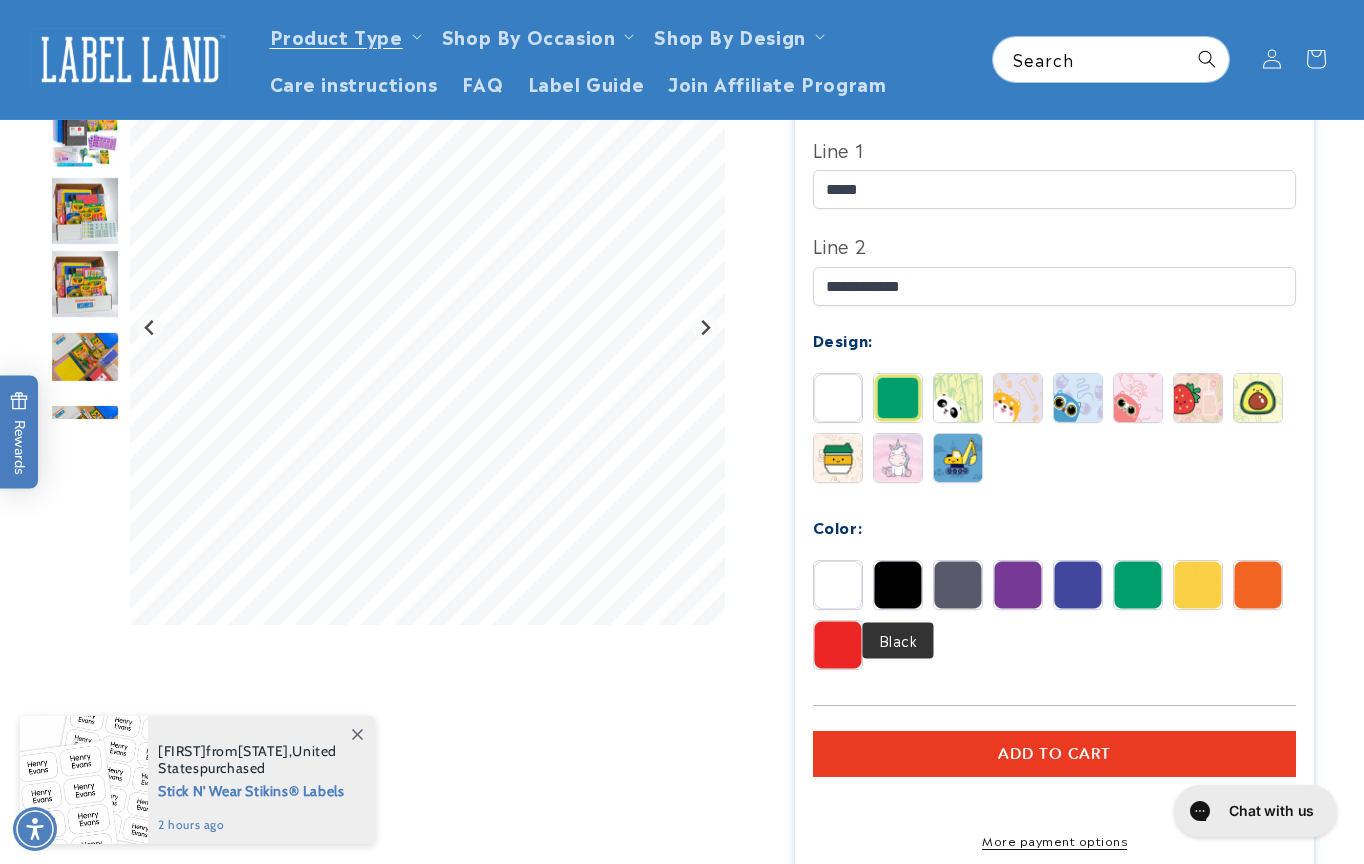 click at bounding box center (898, 585) 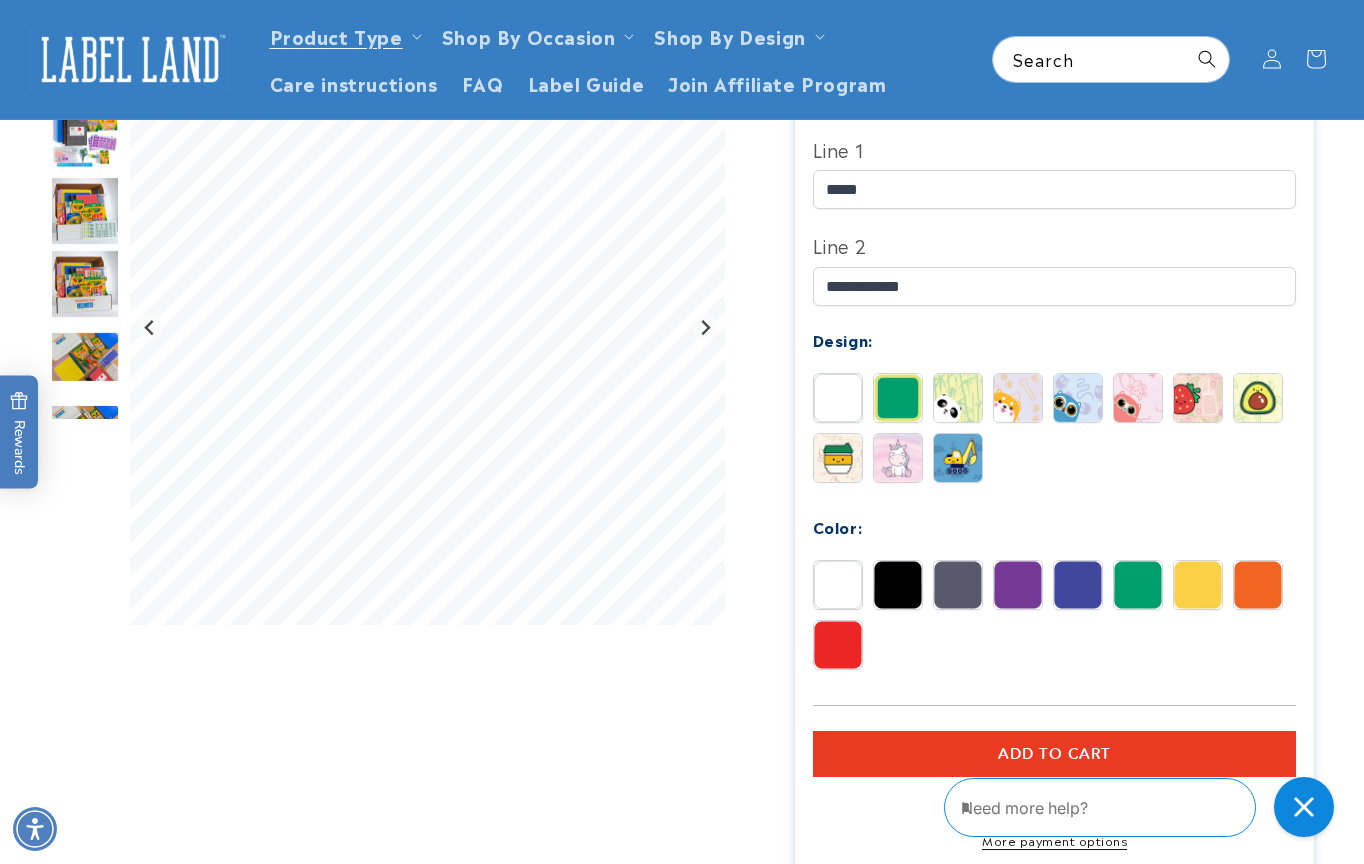 click at bounding box center (1078, 585) 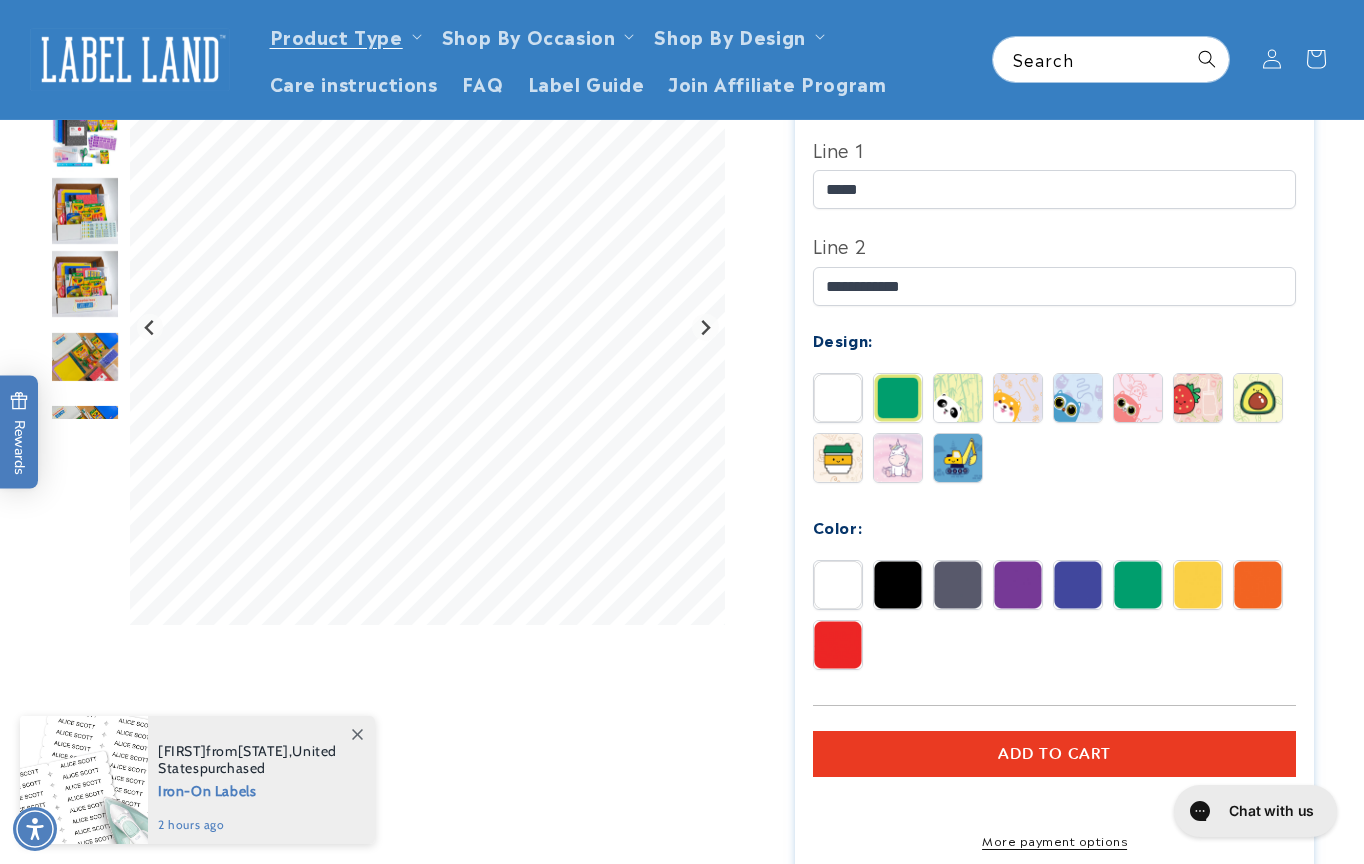click at bounding box center (85, 211) 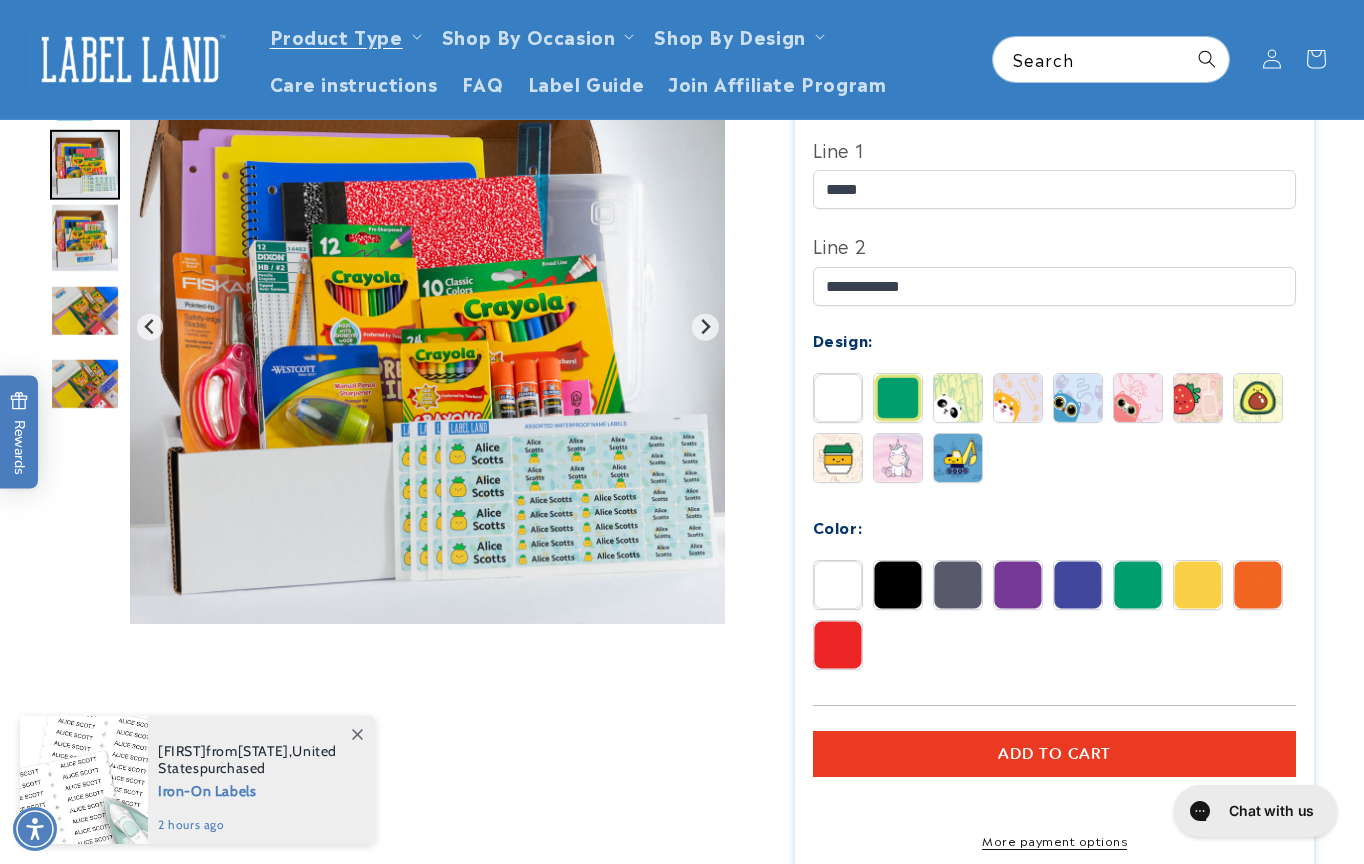 click at bounding box center [85, 311] 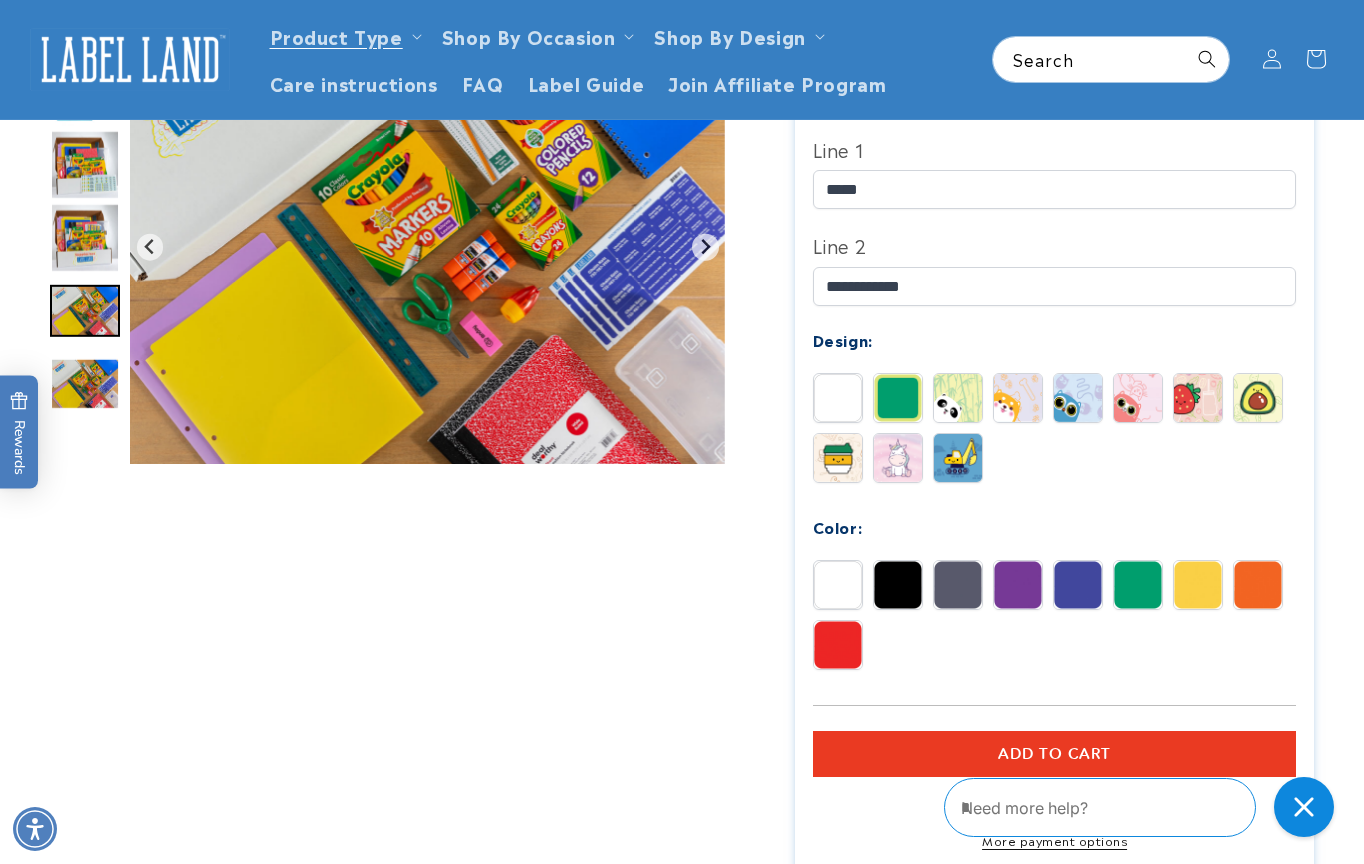 click at bounding box center (1138, 585) 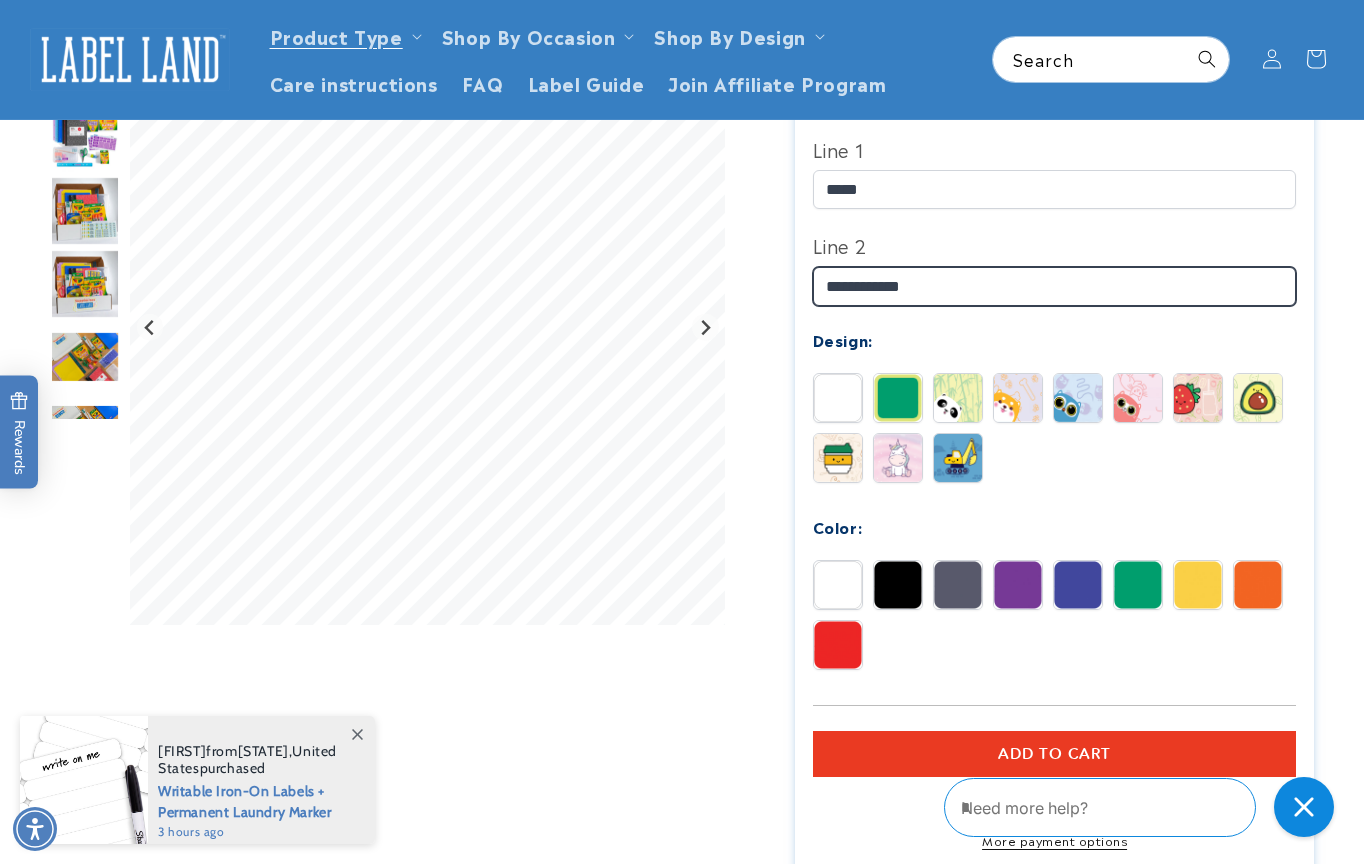drag, startPoint x: 942, startPoint y: 290, endPoint x: 796, endPoint y: 284, distance: 146.12323 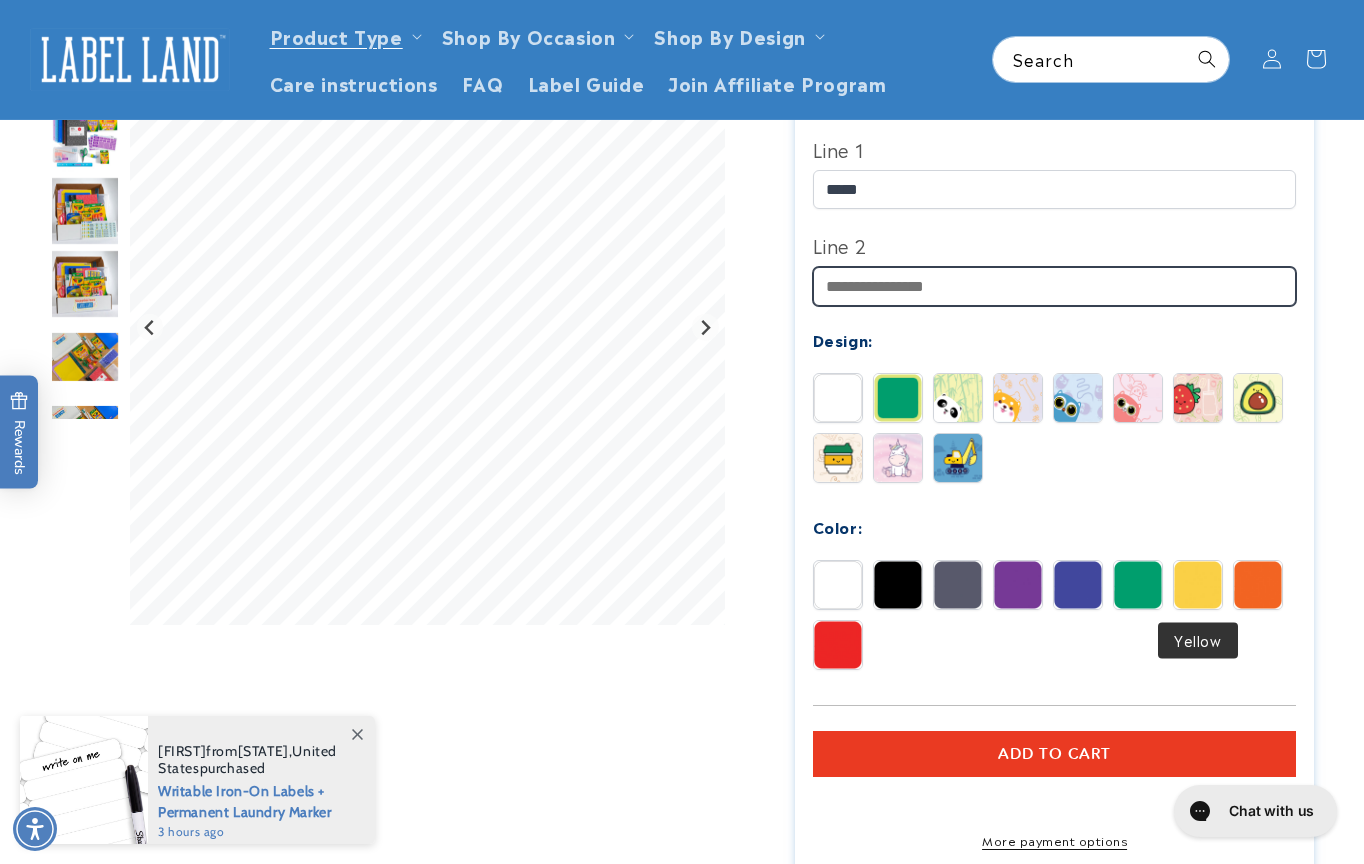 type 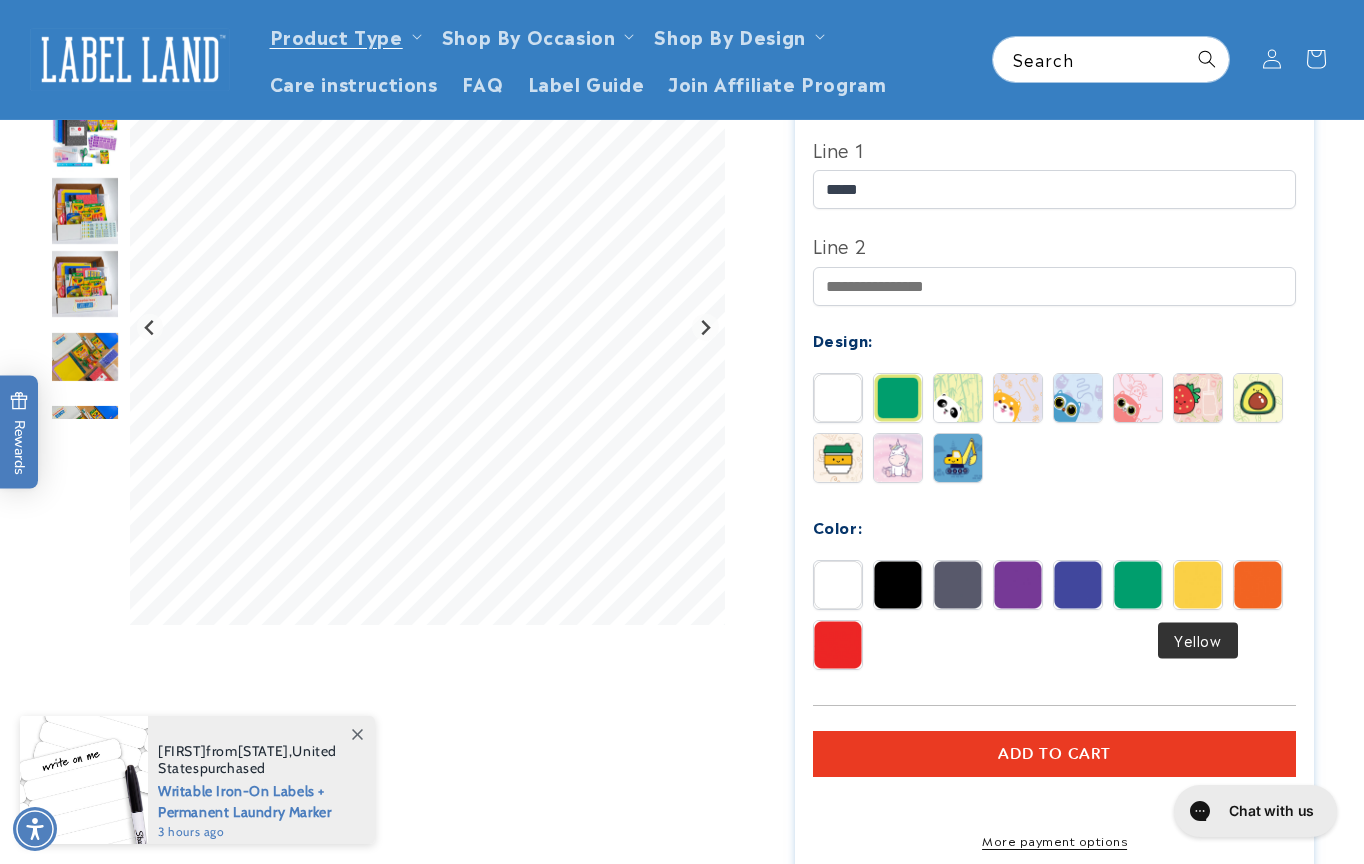 click at bounding box center [1198, 585] 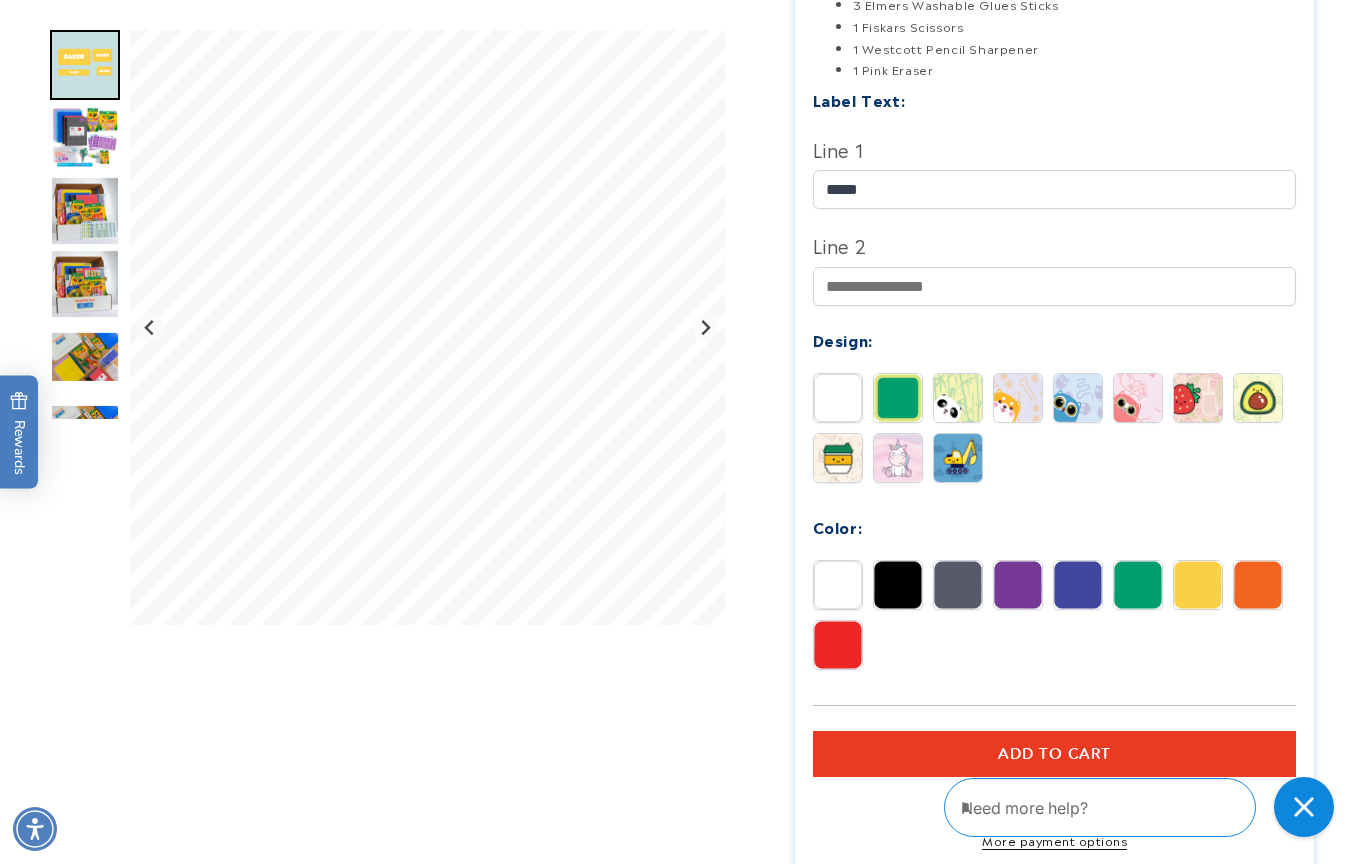 scroll, scrollTop: 0, scrollLeft: 0, axis: both 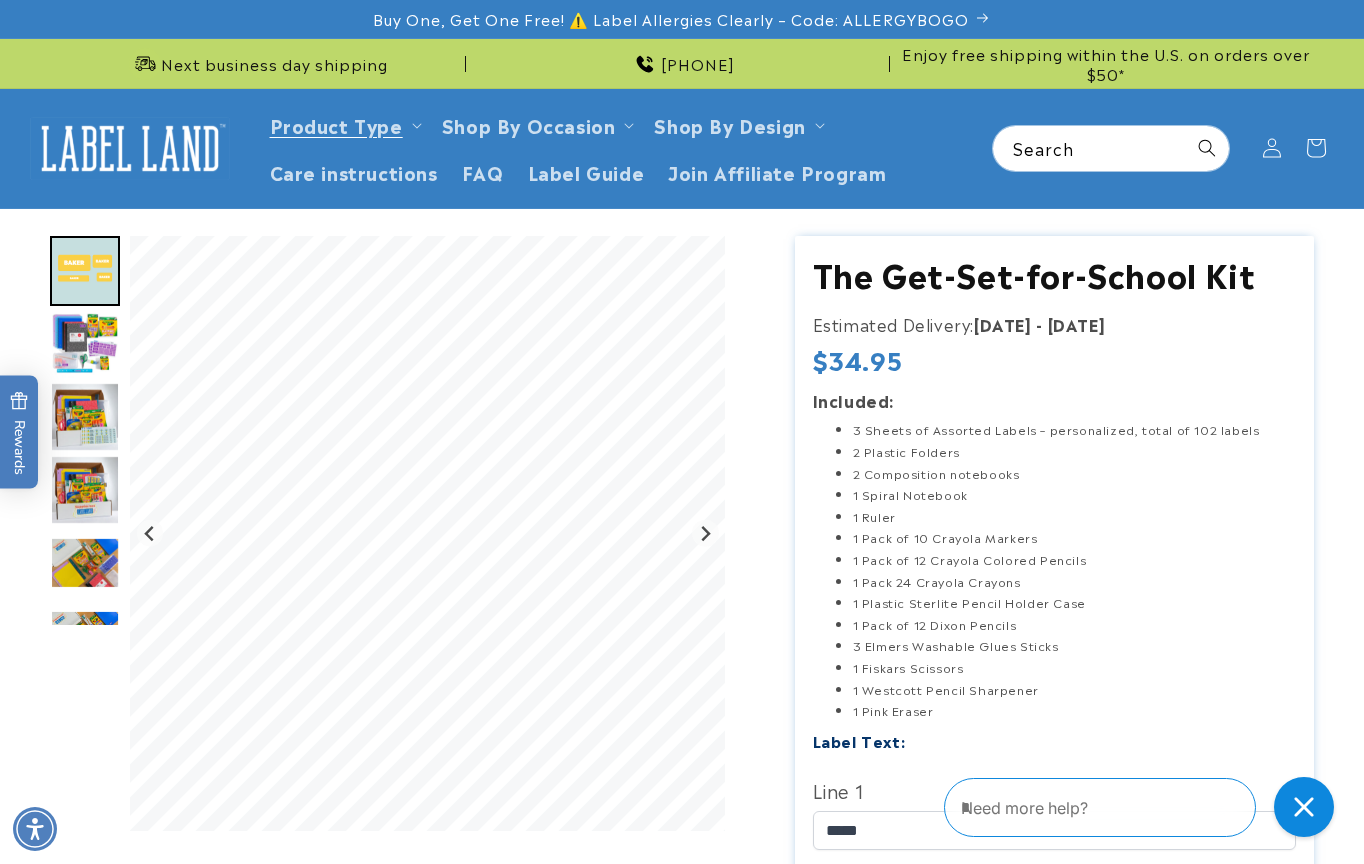 click at bounding box center [85, 271] 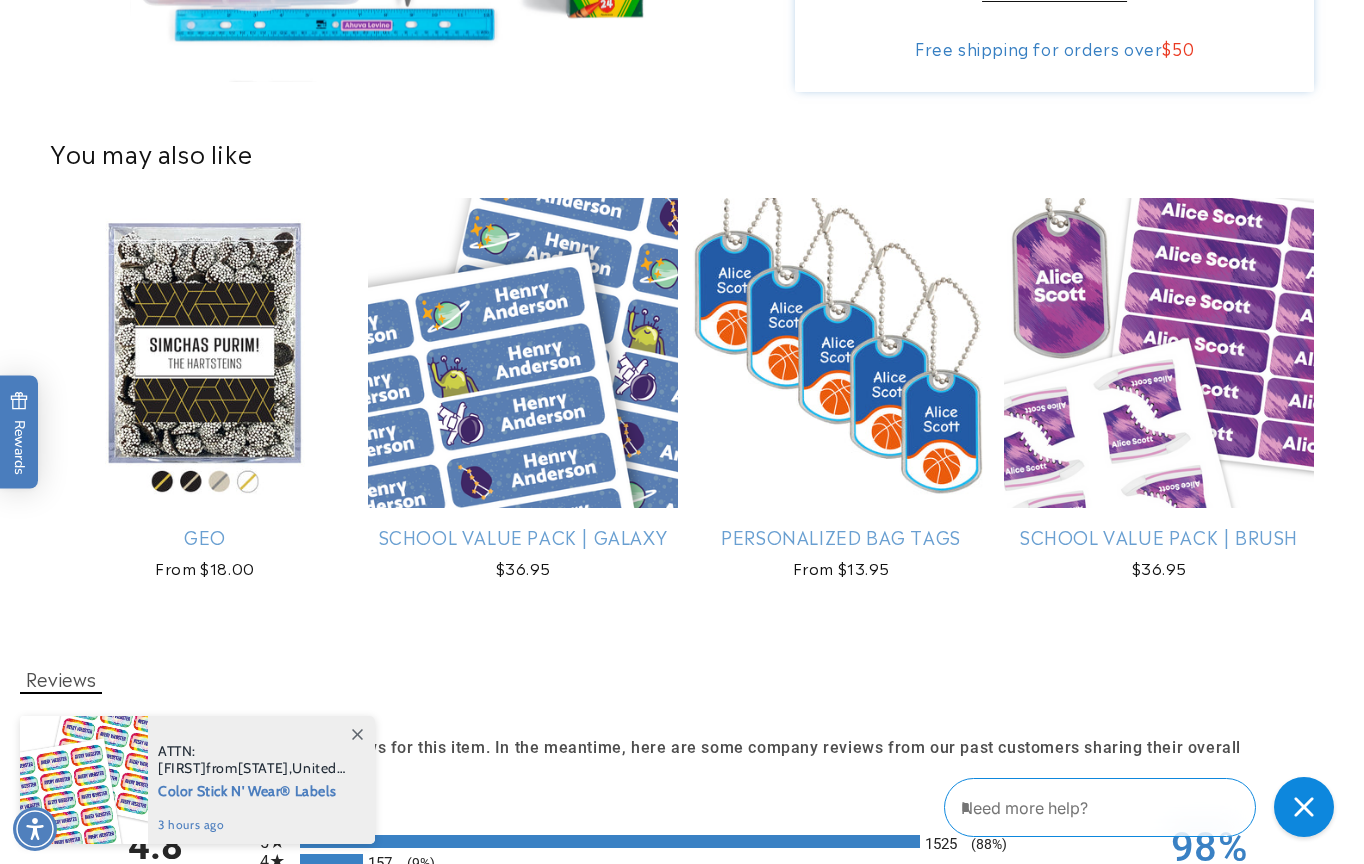 scroll, scrollTop: 1492, scrollLeft: 0, axis: vertical 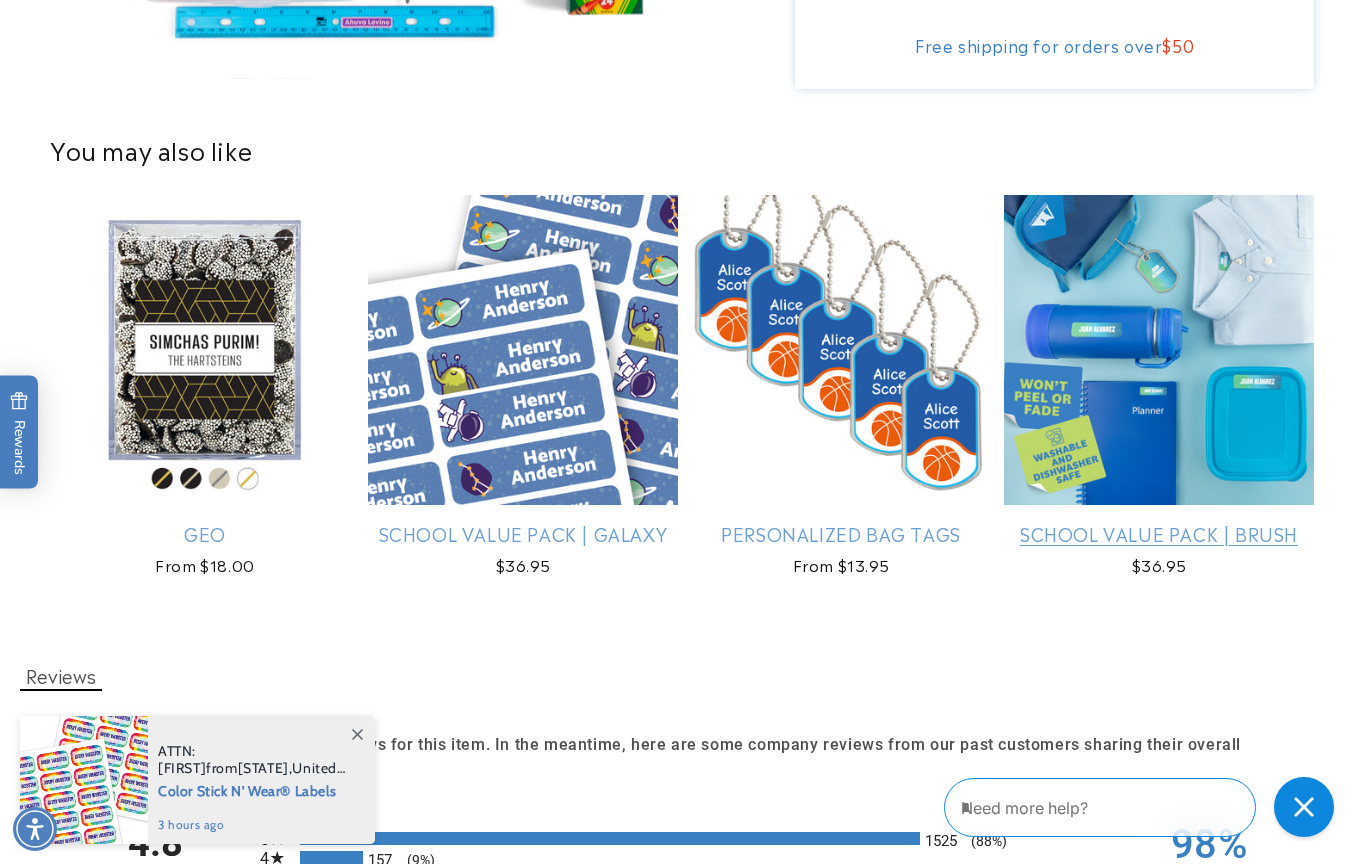 click on "School Value Pack | Brush" at bounding box center [1159, 533] 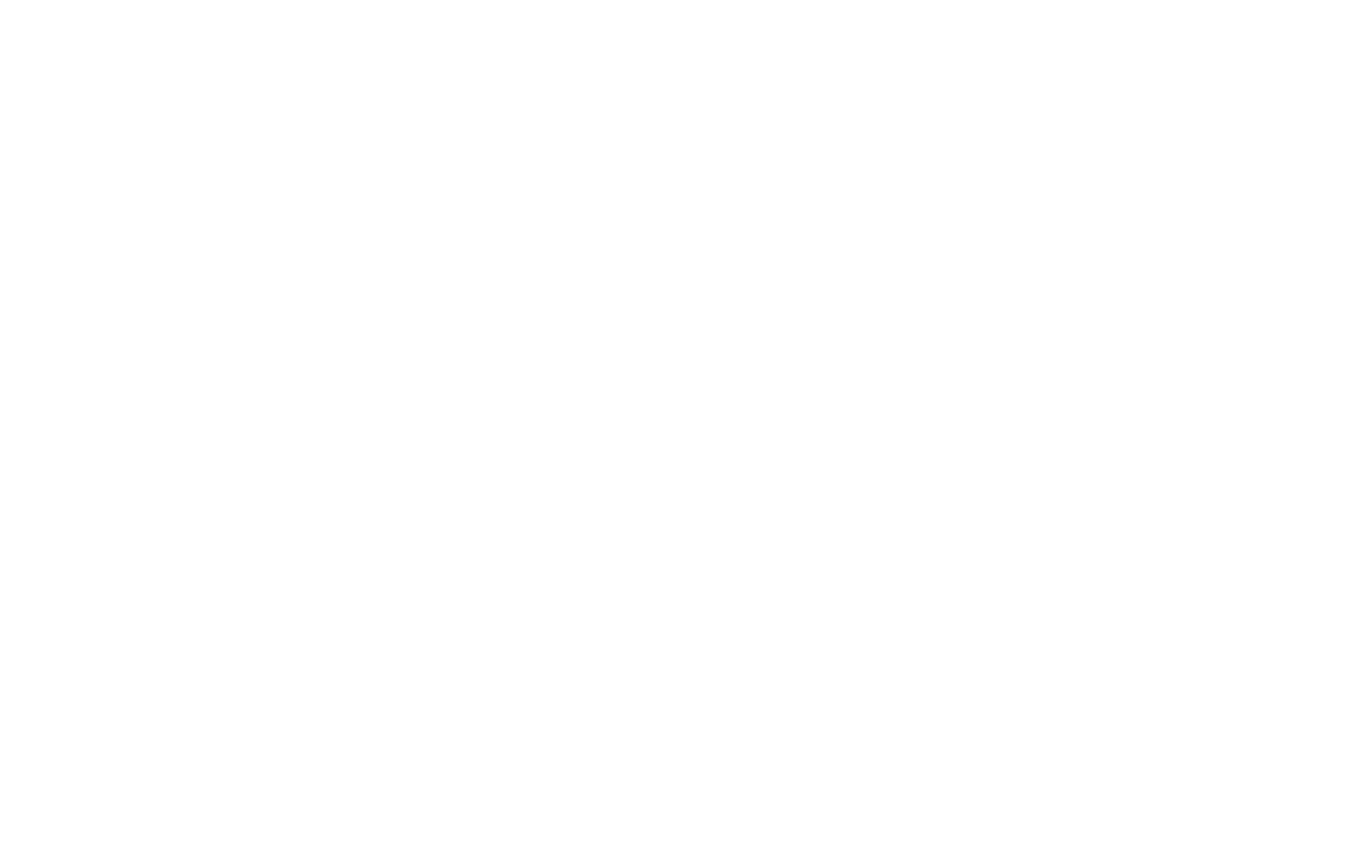 scroll, scrollTop: 0, scrollLeft: 0, axis: both 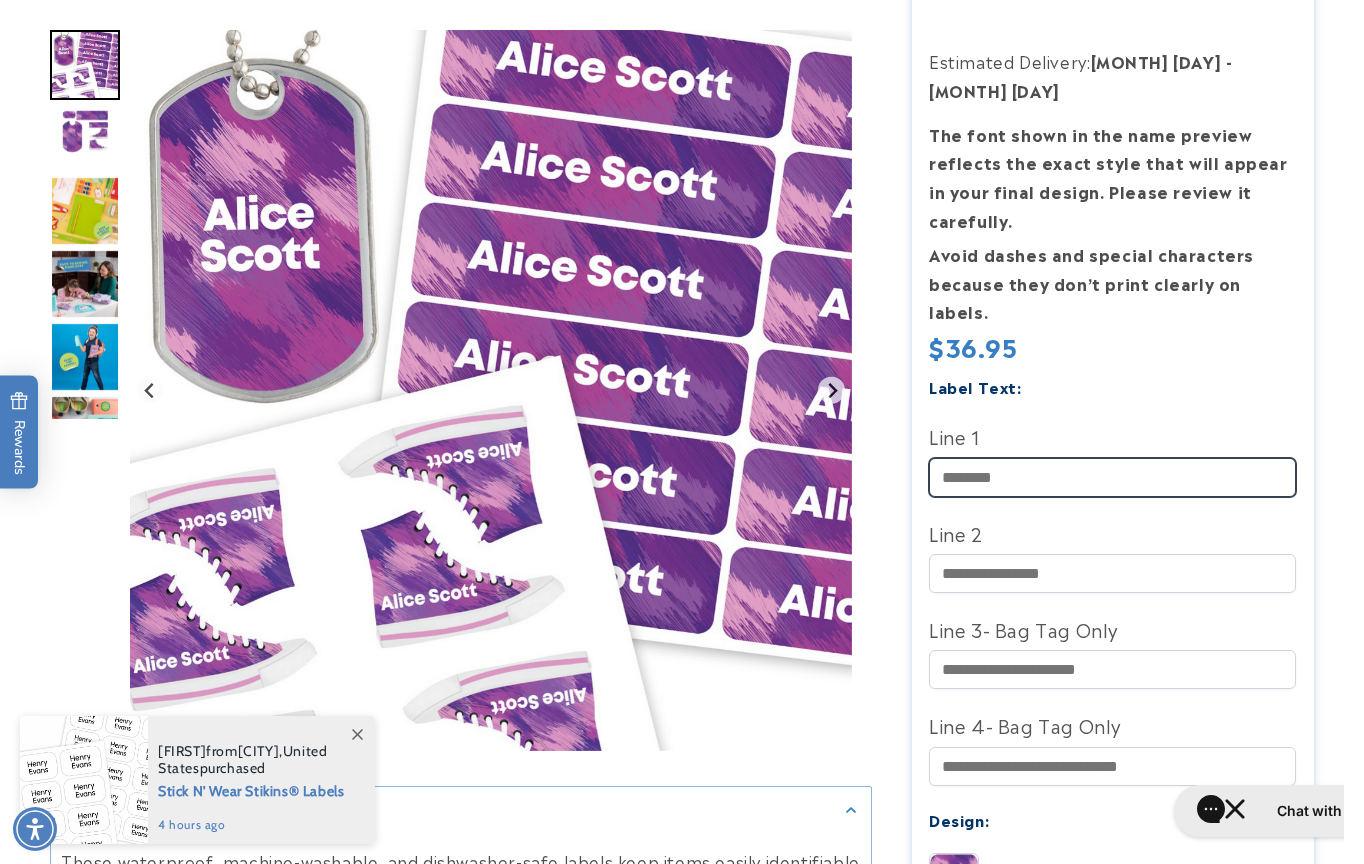 click on "Line 1" at bounding box center [1112, 477] 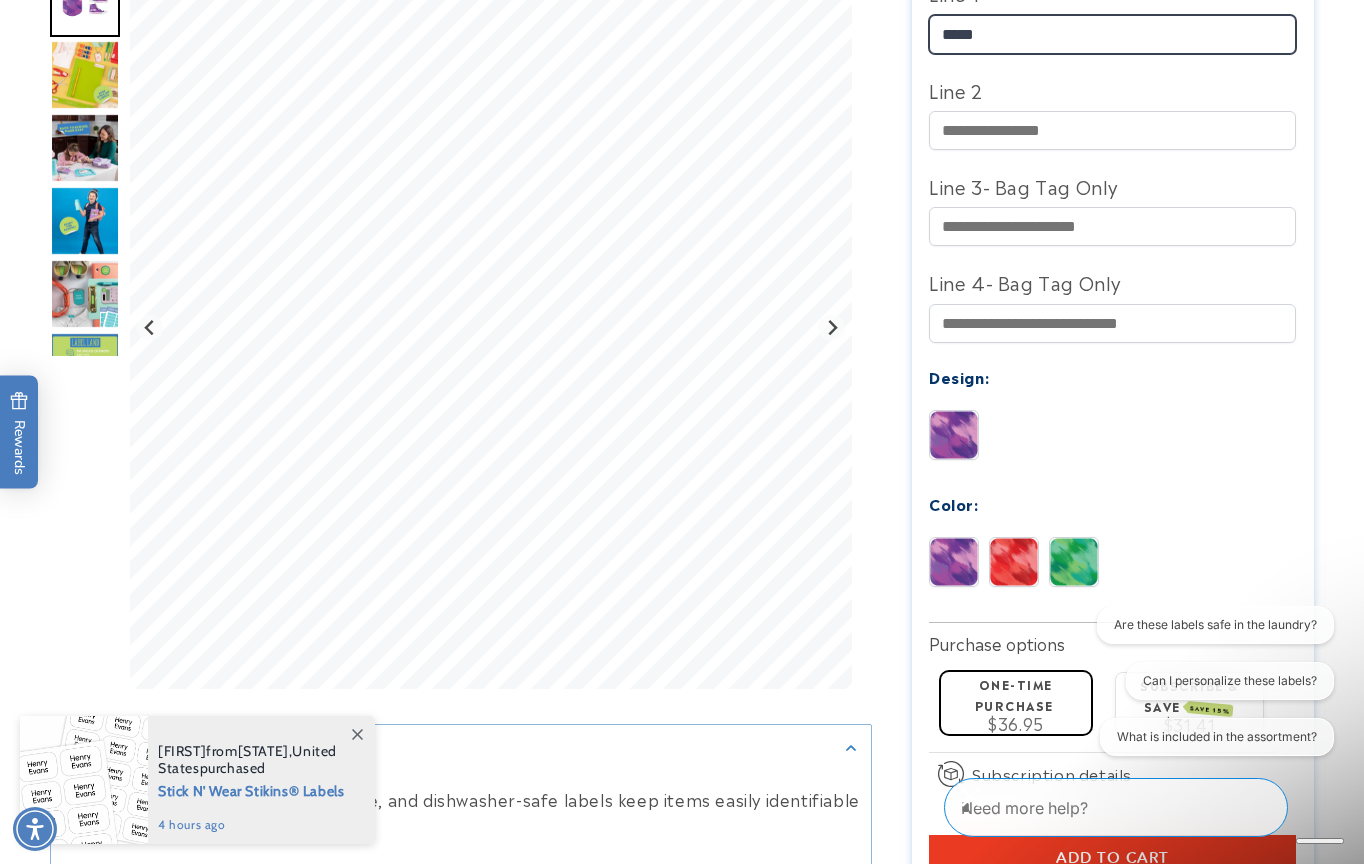 scroll, scrollTop: 819, scrollLeft: 0, axis: vertical 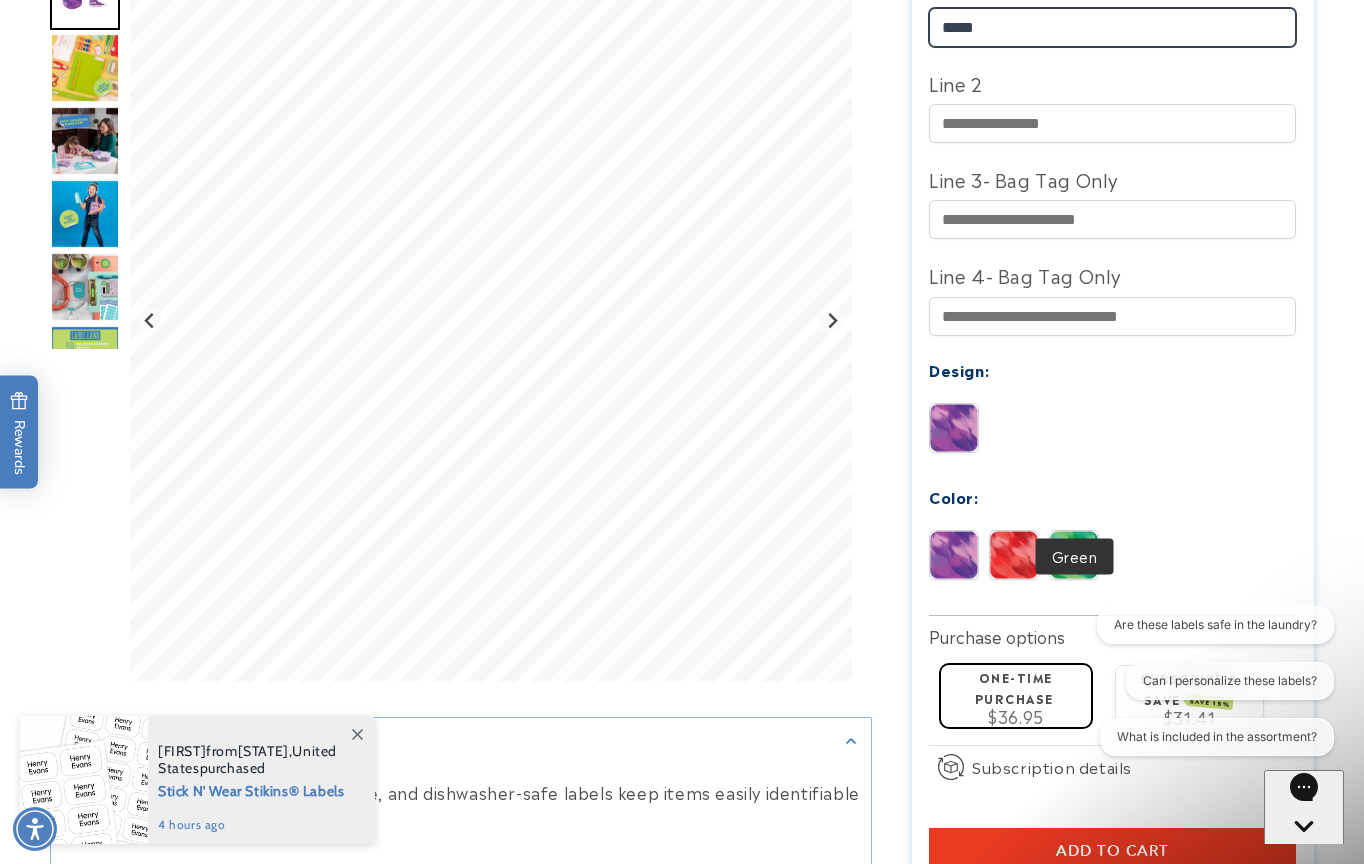 type on "*****" 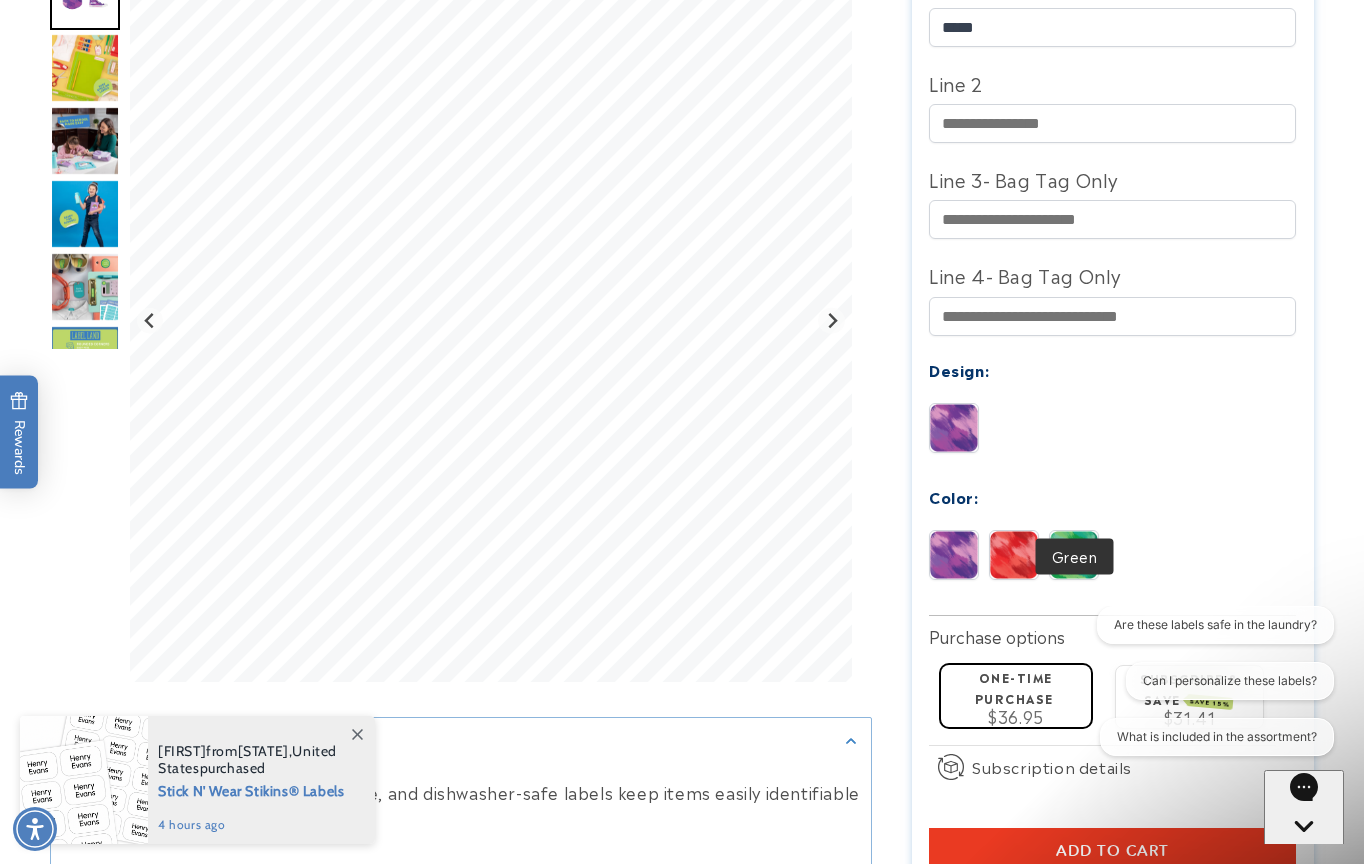 drag, startPoint x: 1064, startPoint y: 502, endPoint x: 1239, endPoint y: 502, distance: 175 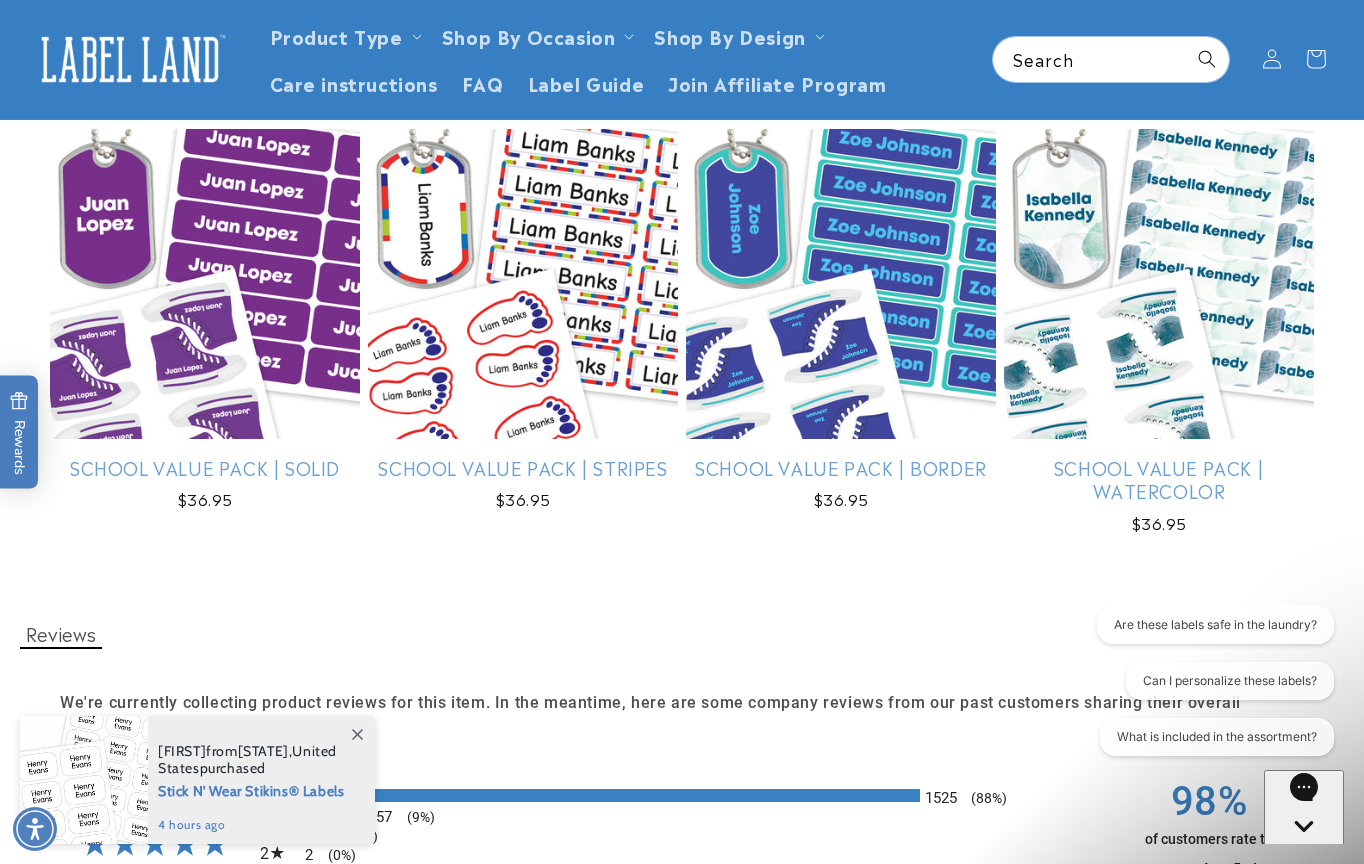 scroll, scrollTop: 1811, scrollLeft: 0, axis: vertical 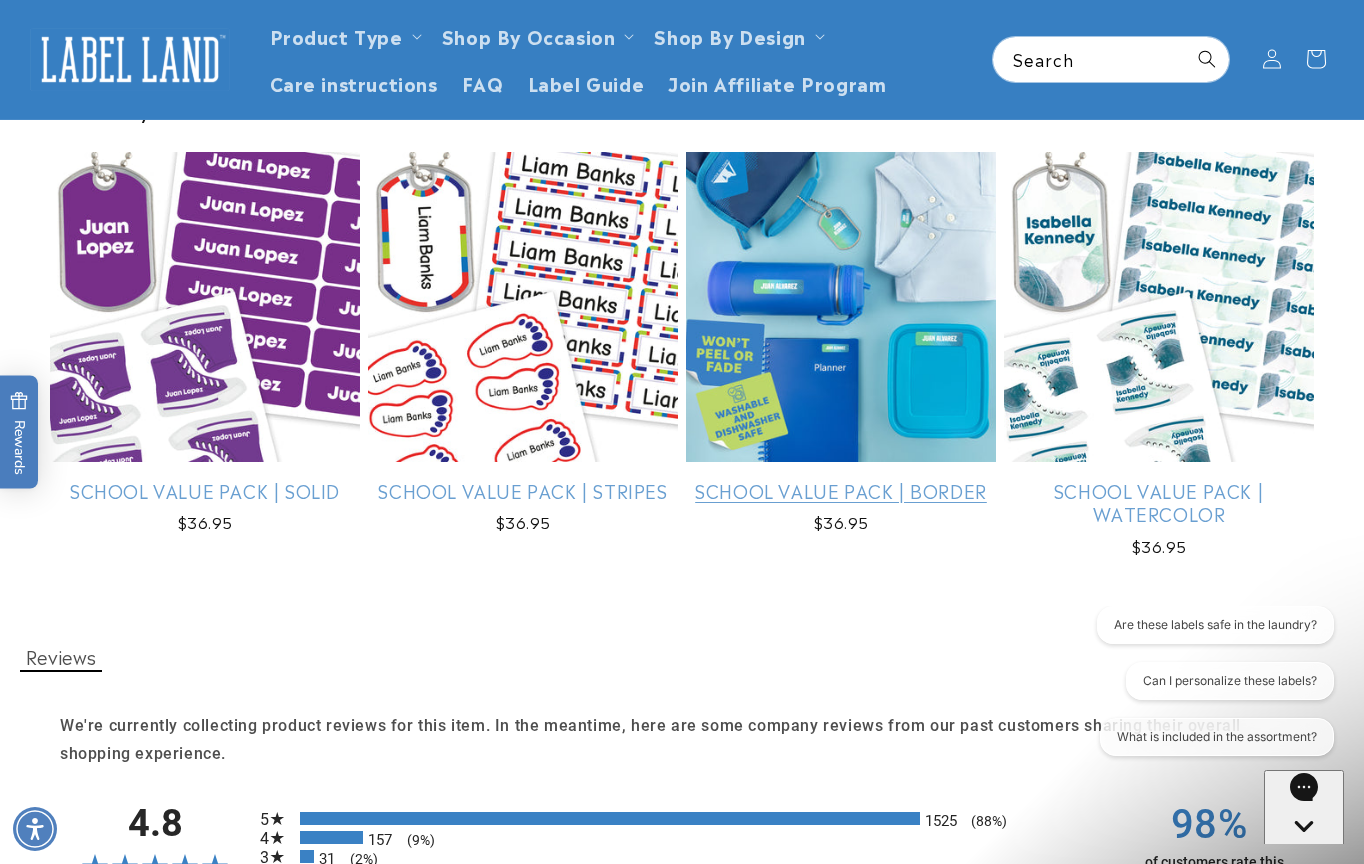 click on "School Value Pack | Border" at bounding box center [841, 490] 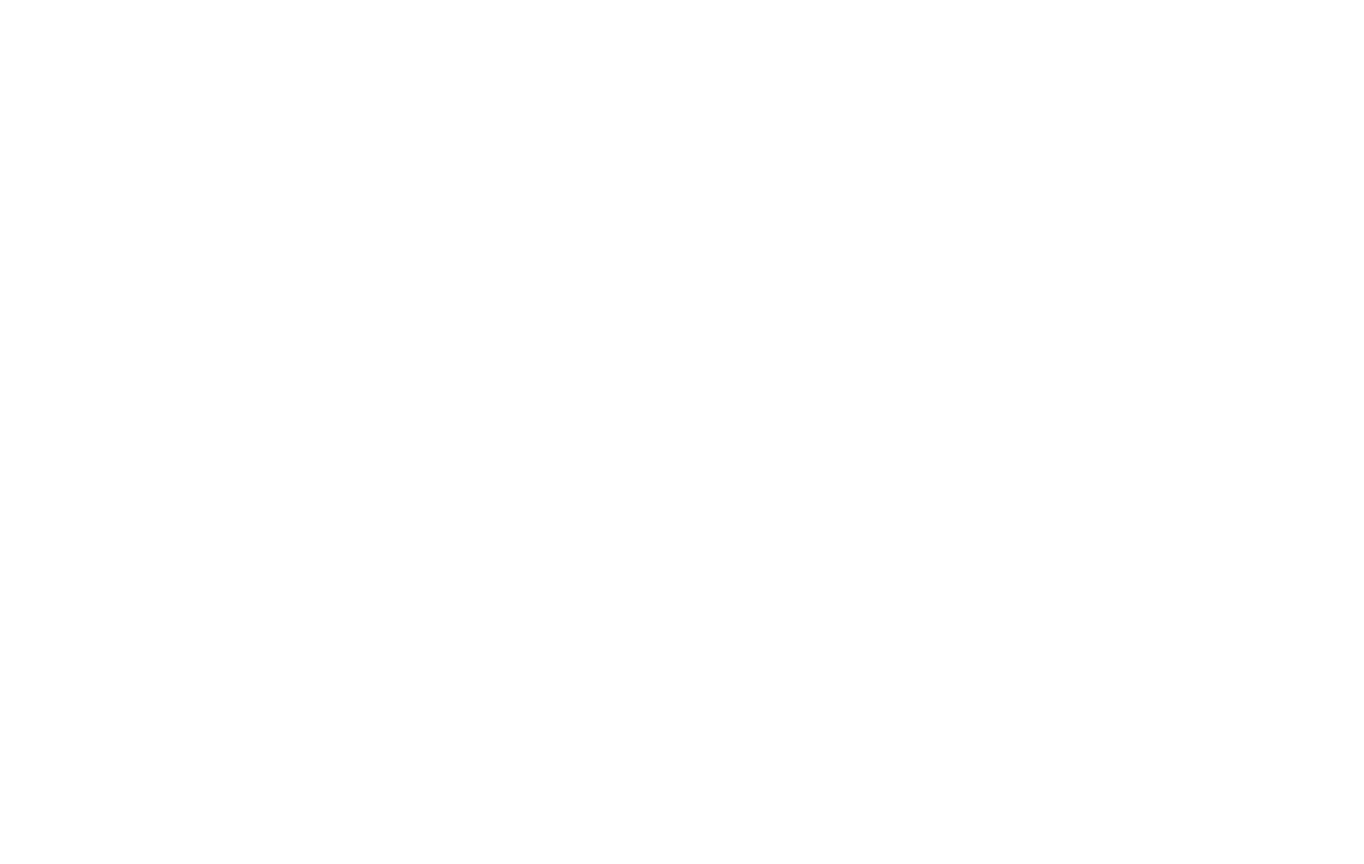 scroll, scrollTop: 0, scrollLeft: 0, axis: both 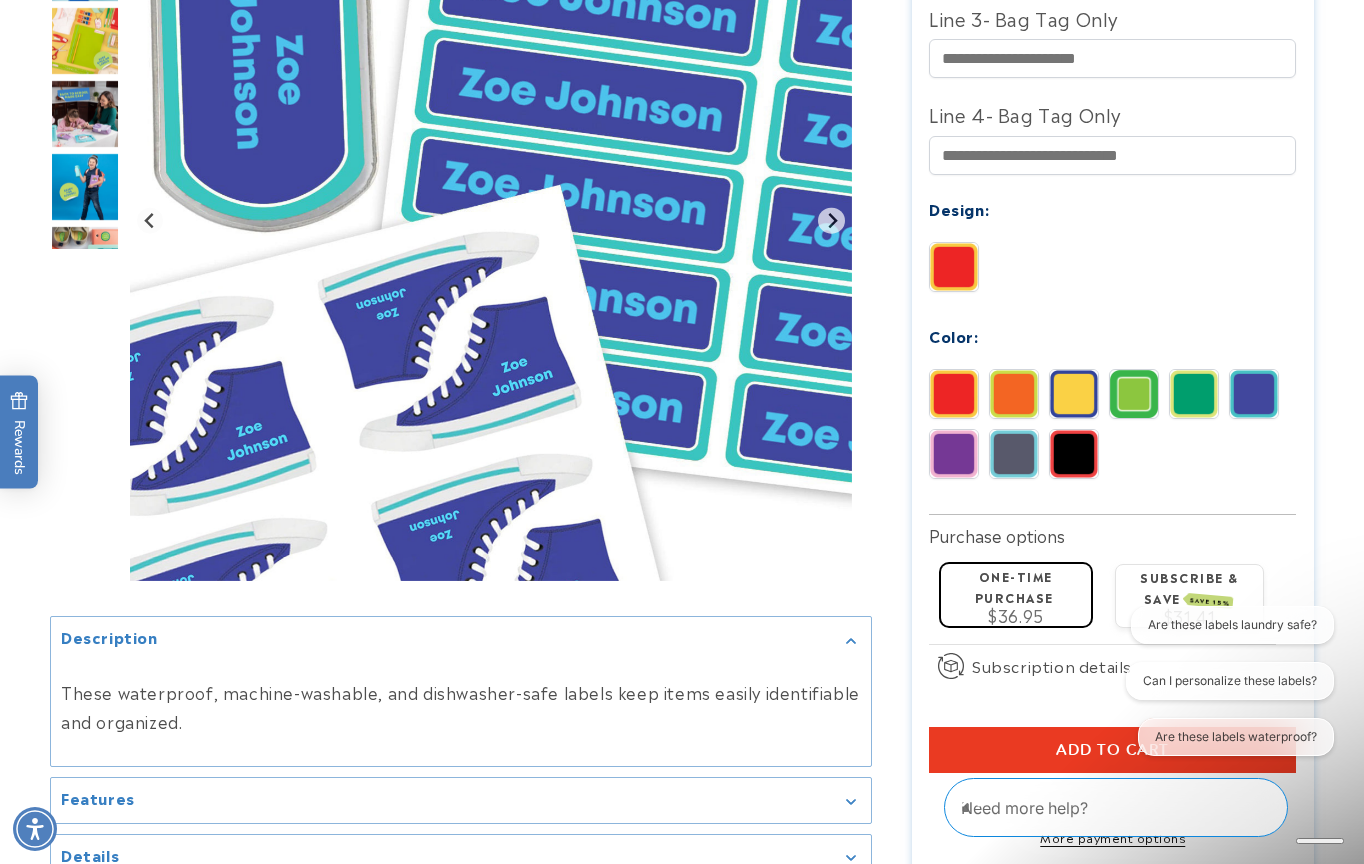 click at bounding box center (1014, 454) 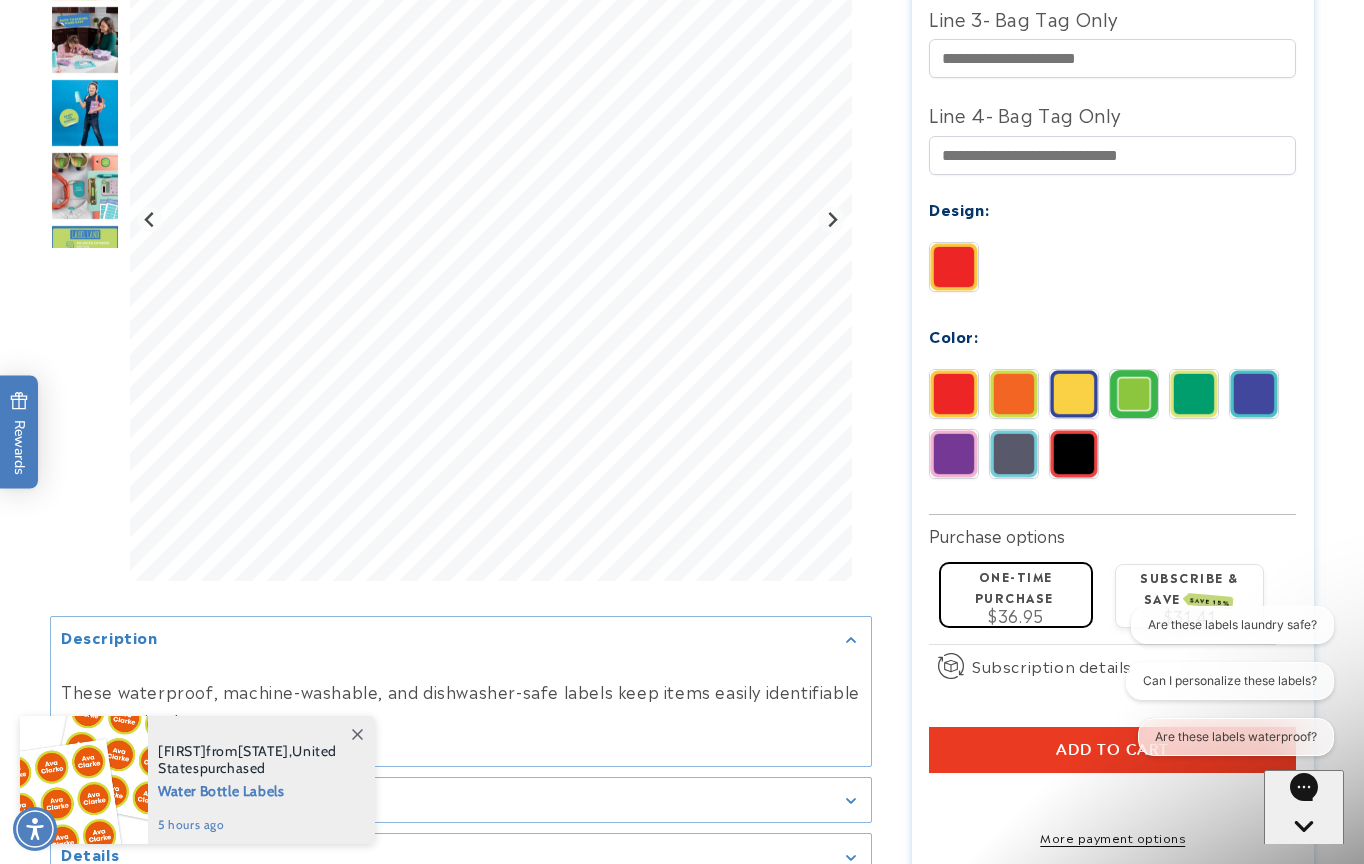 click at bounding box center [954, 394] 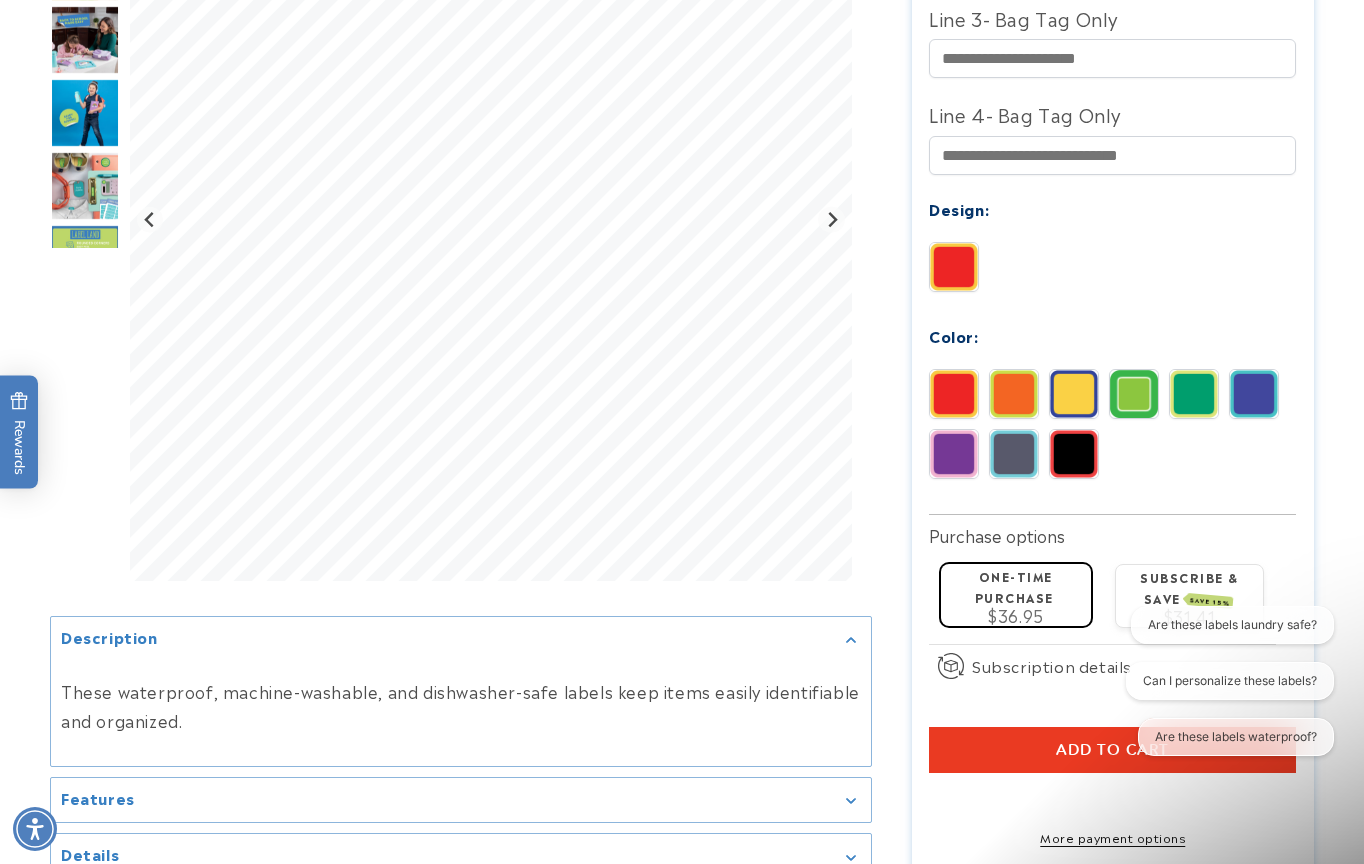 click at bounding box center [954, 454] 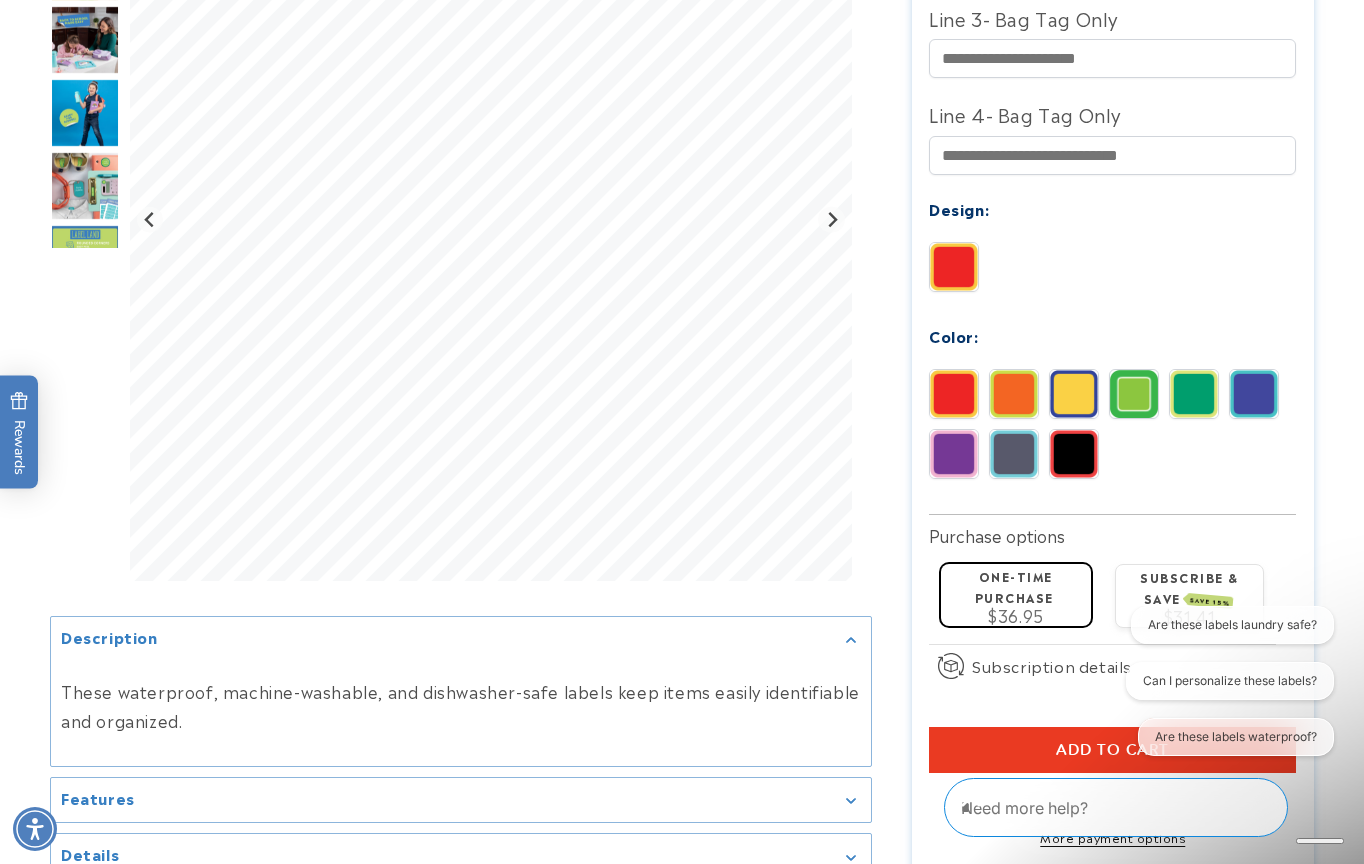 click at bounding box center (1254, 394) 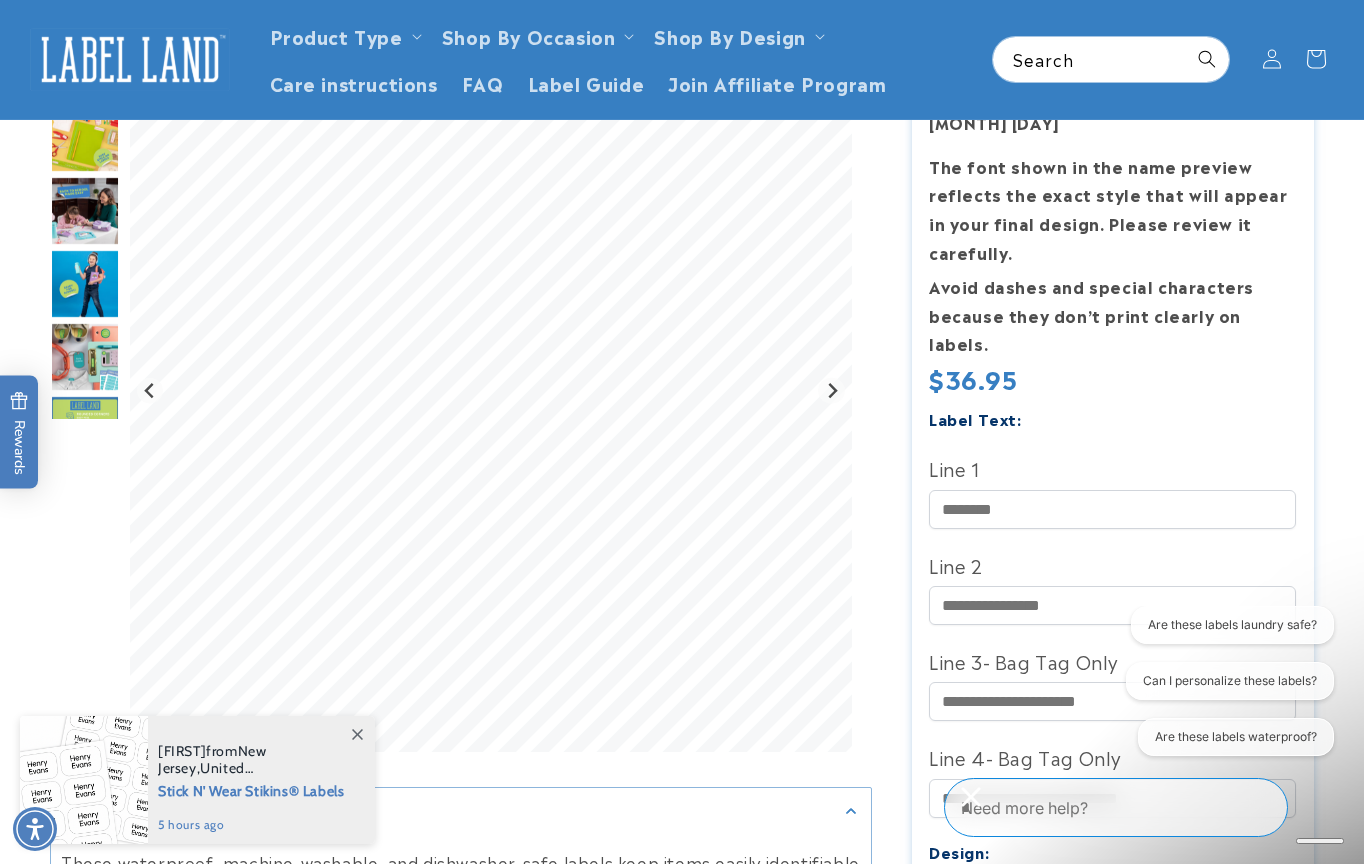 scroll, scrollTop: 300, scrollLeft: 0, axis: vertical 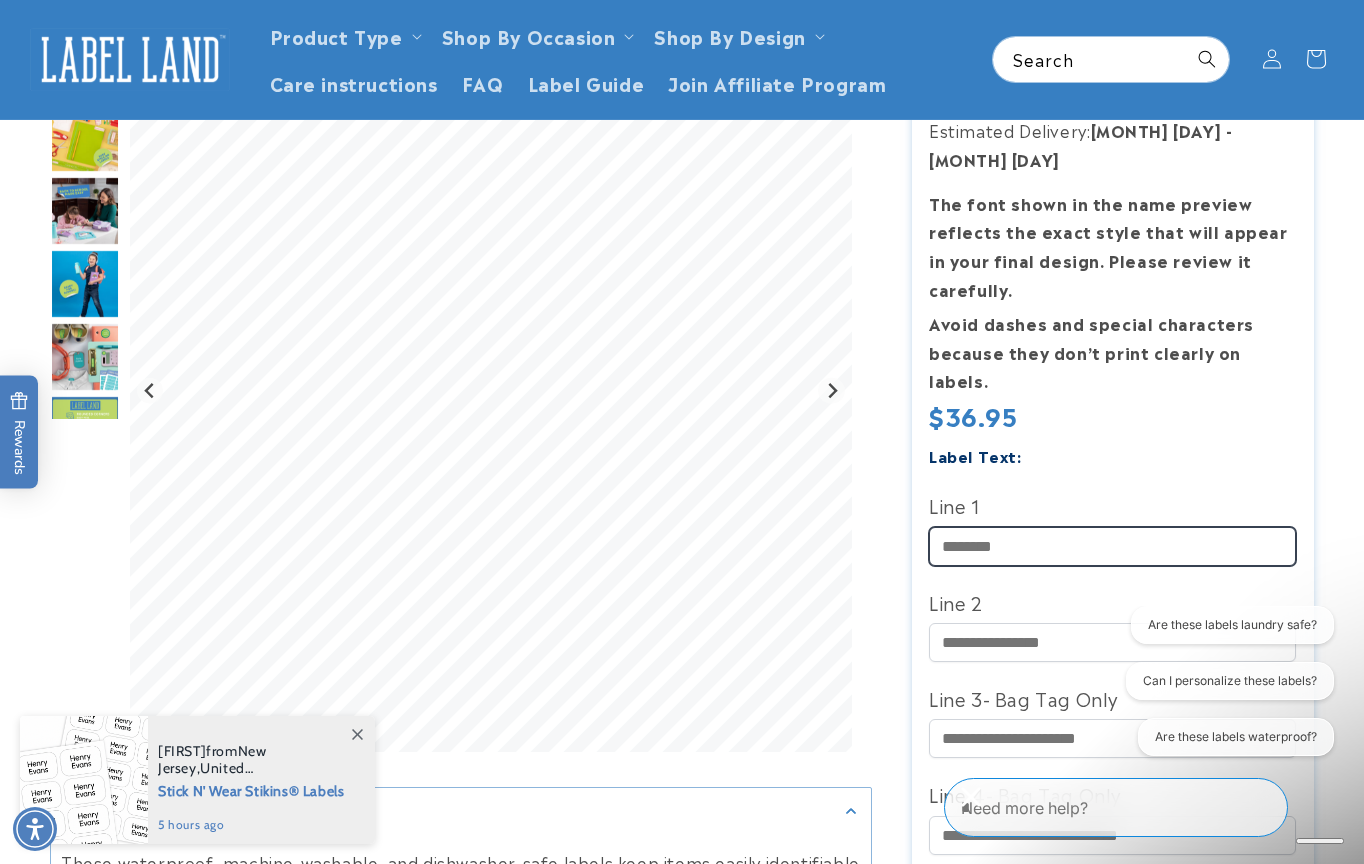 click on "Line 1" at bounding box center [1112, 546] 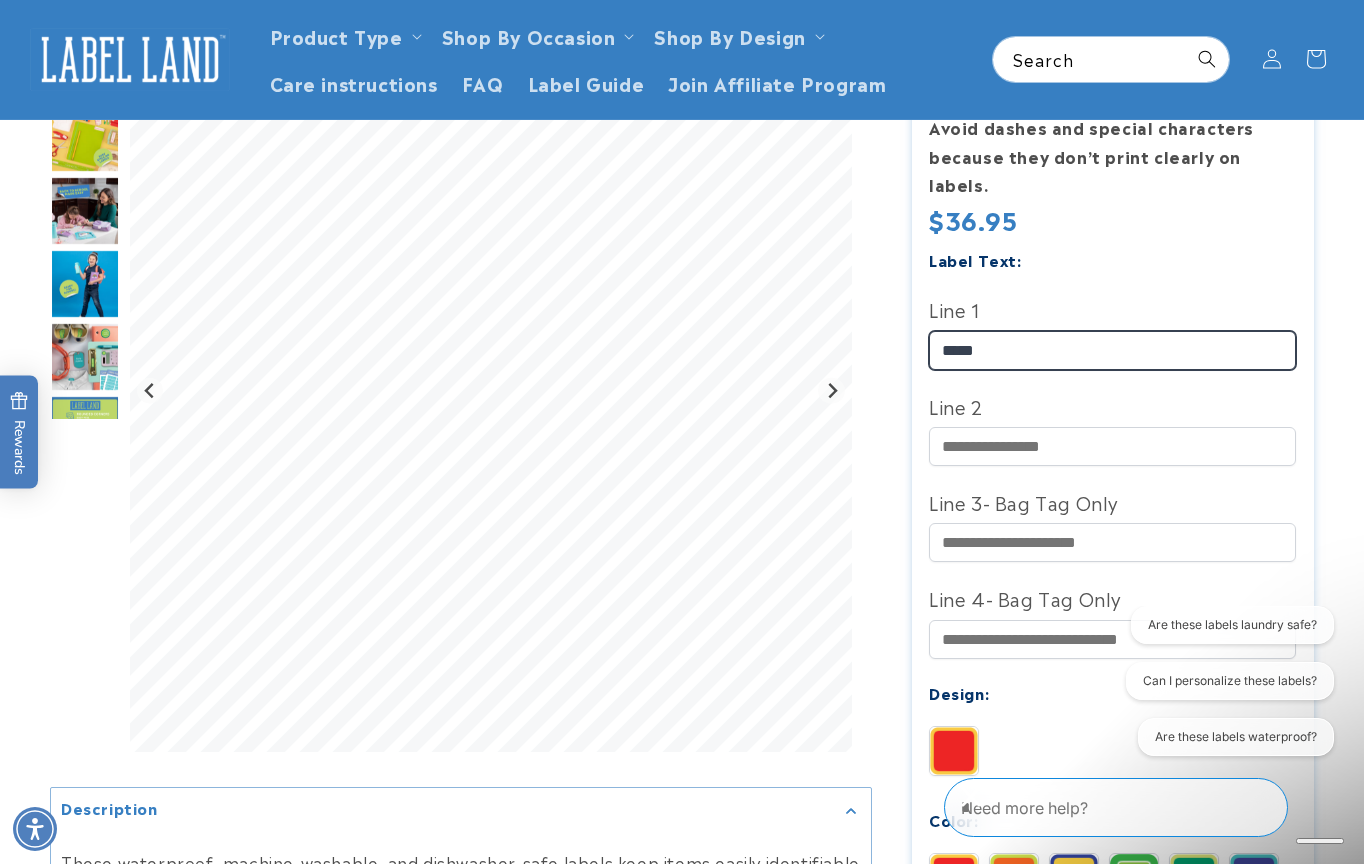 scroll, scrollTop: 586, scrollLeft: 0, axis: vertical 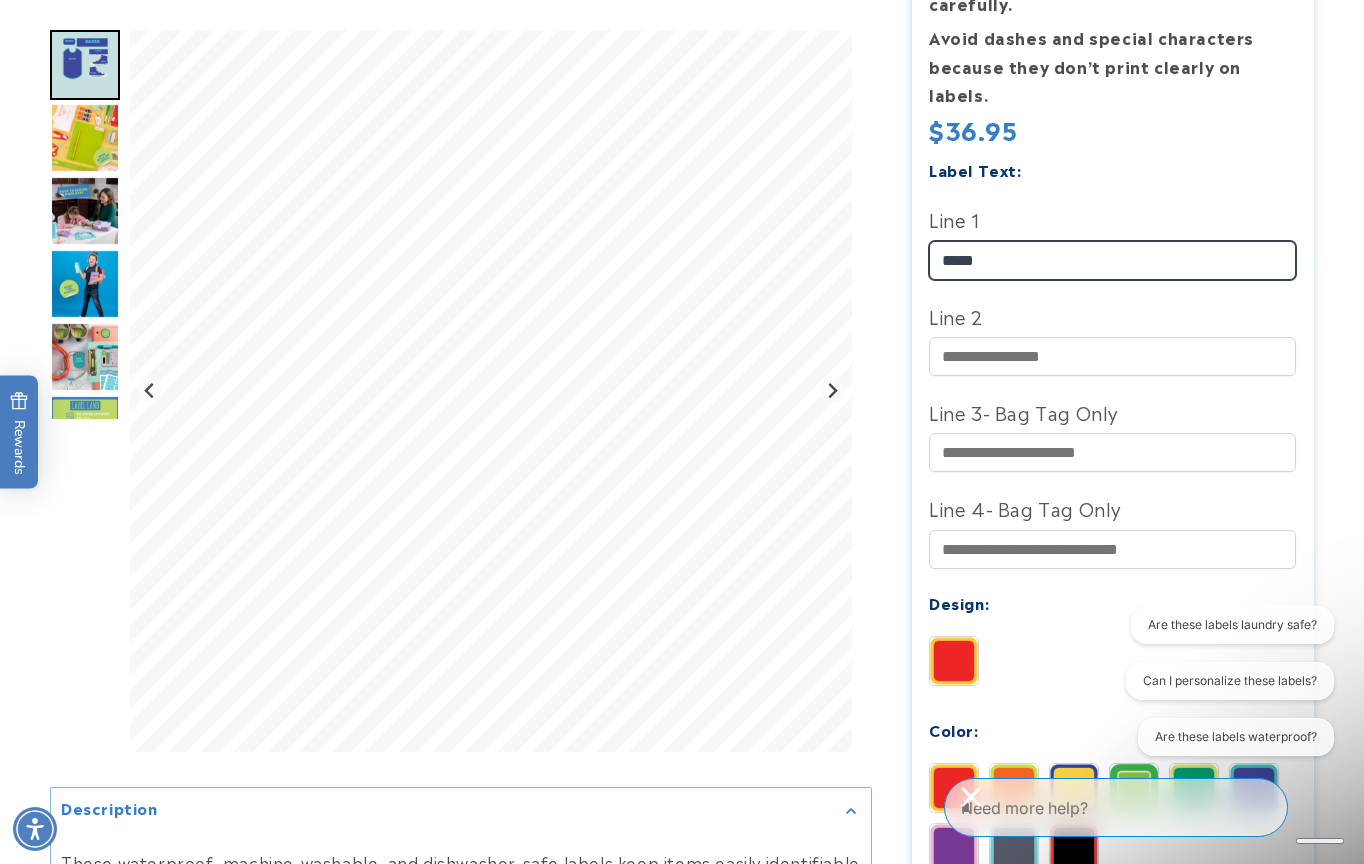 type on "*****" 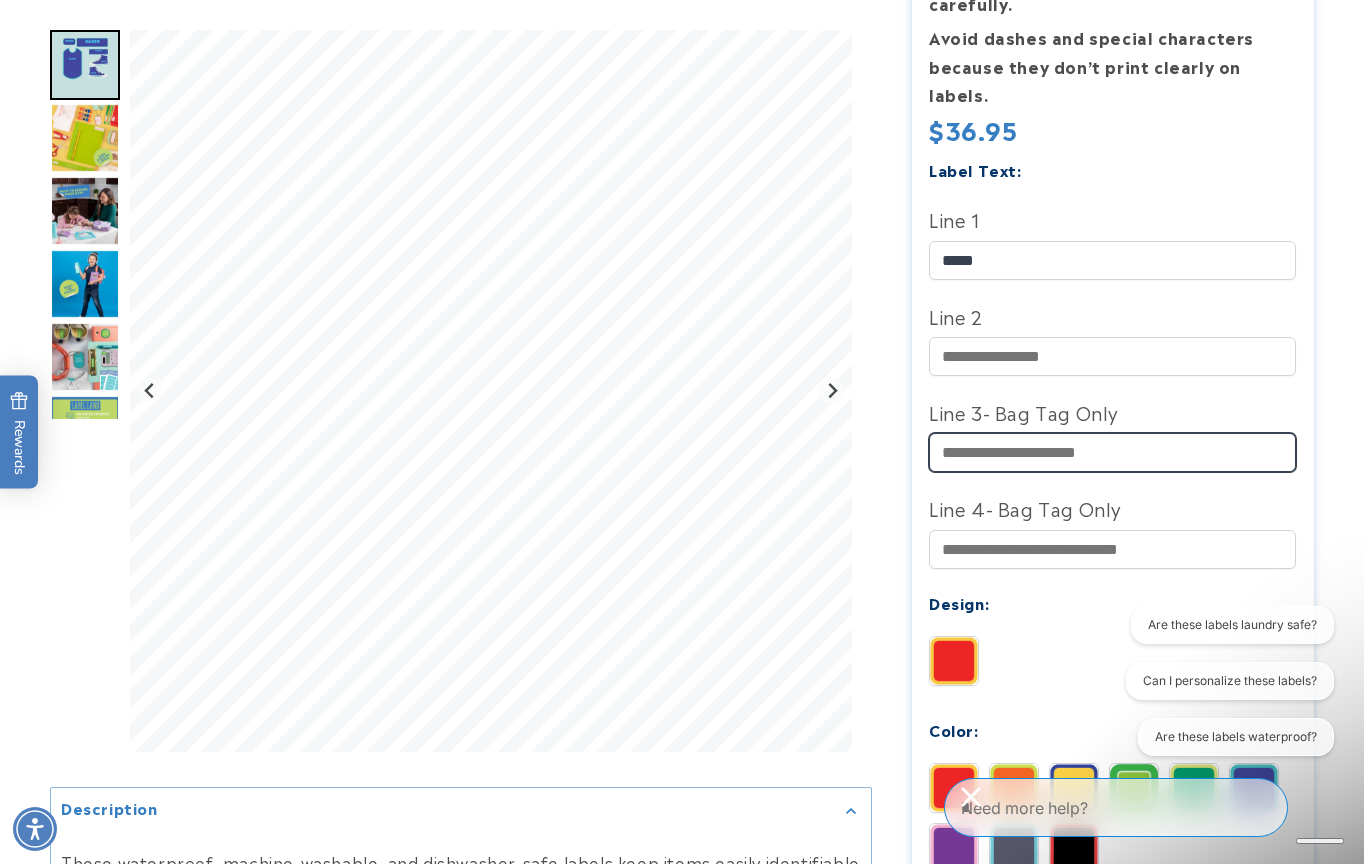 click on "Line 3- Bag Tag Only" at bounding box center [1112, 452] 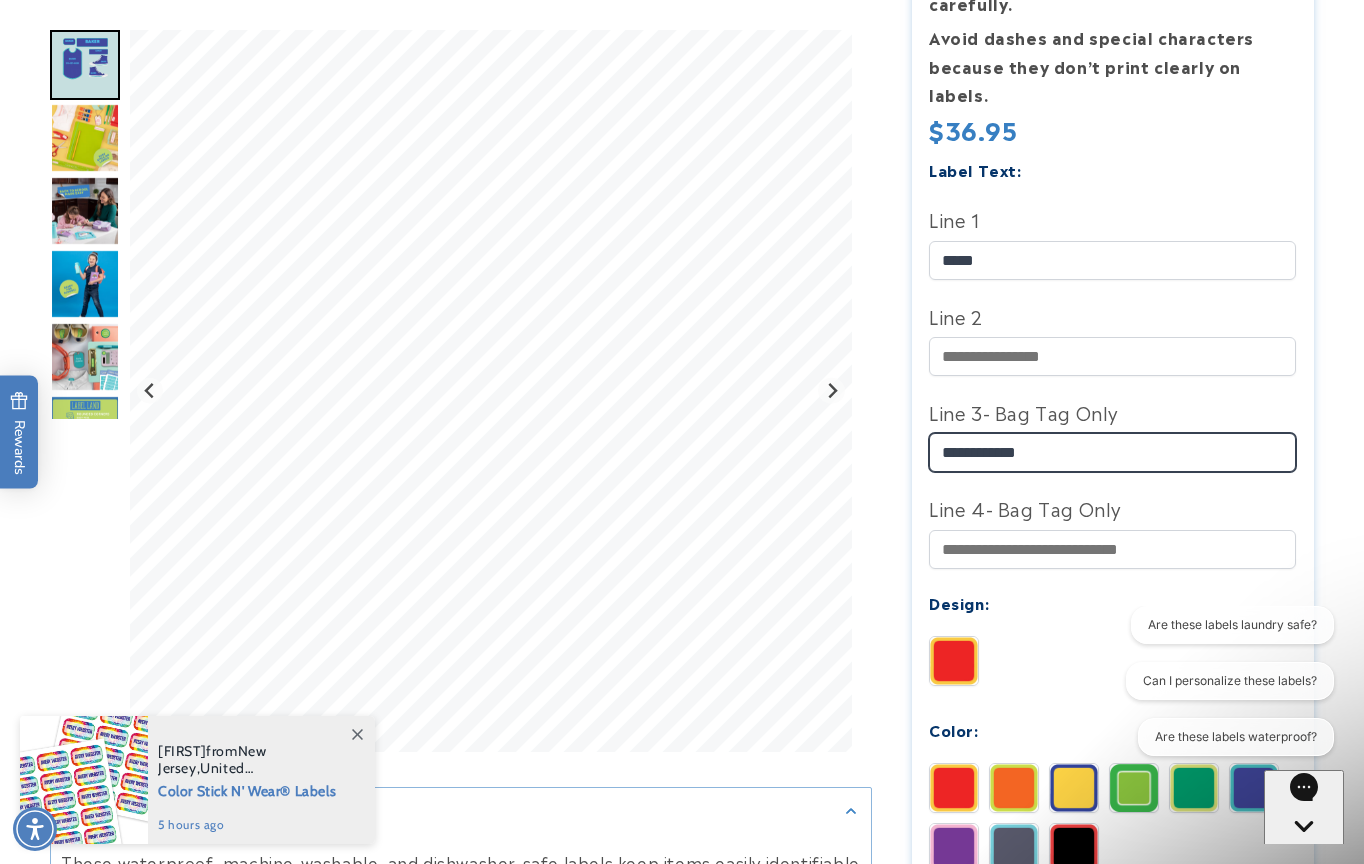 type on "**********" 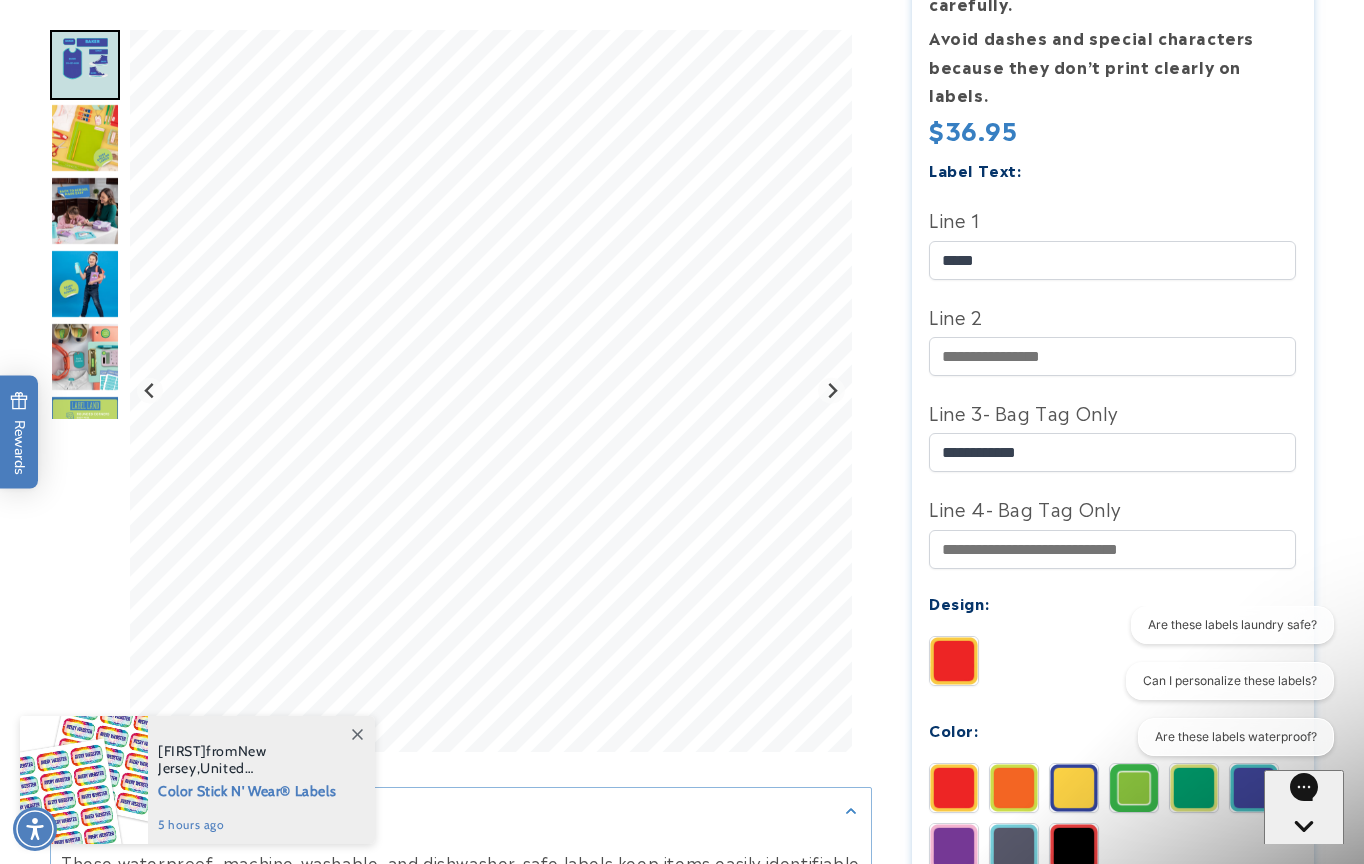click on "Design:" 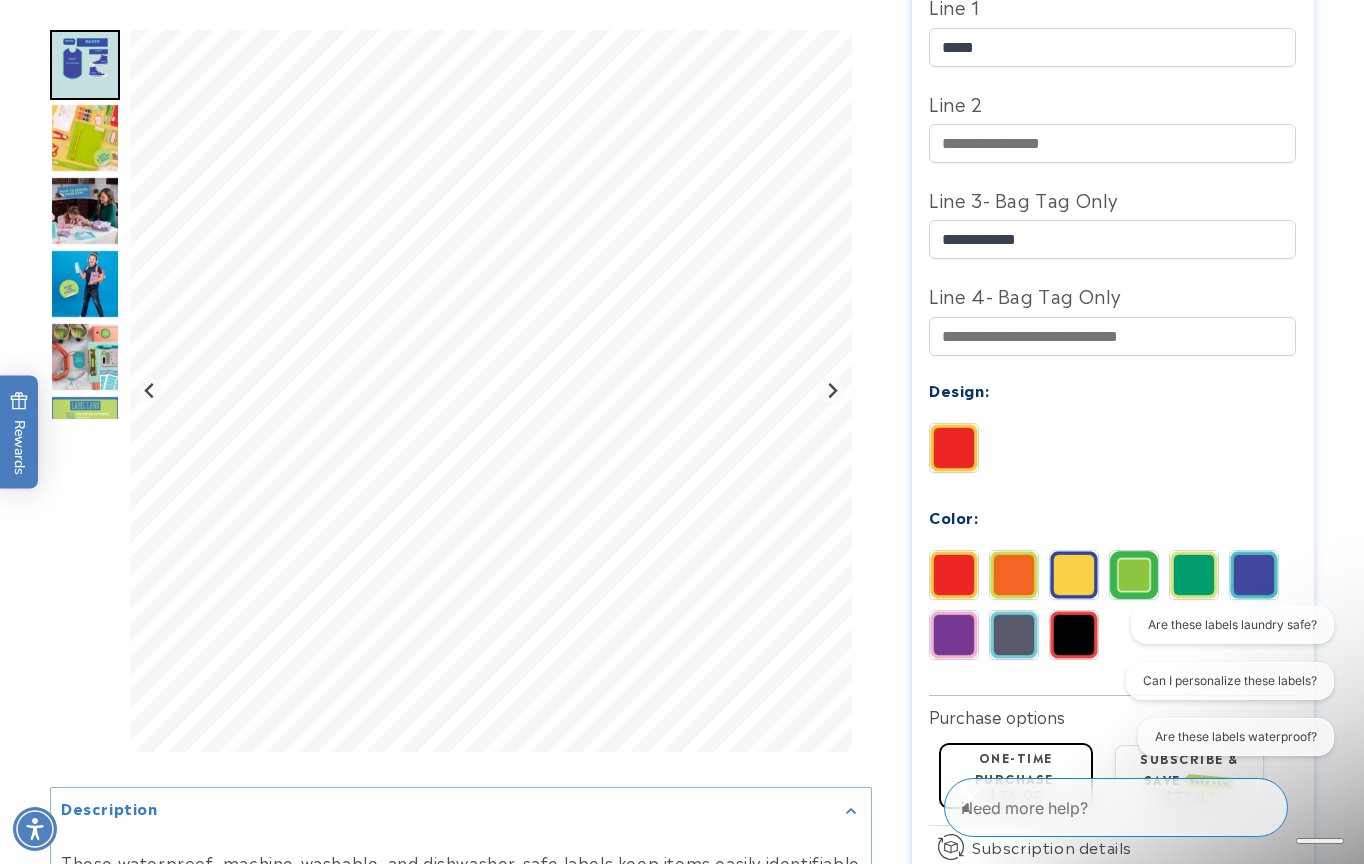 scroll, scrollTop: 804, scrollLeft: 0, axis: vertical 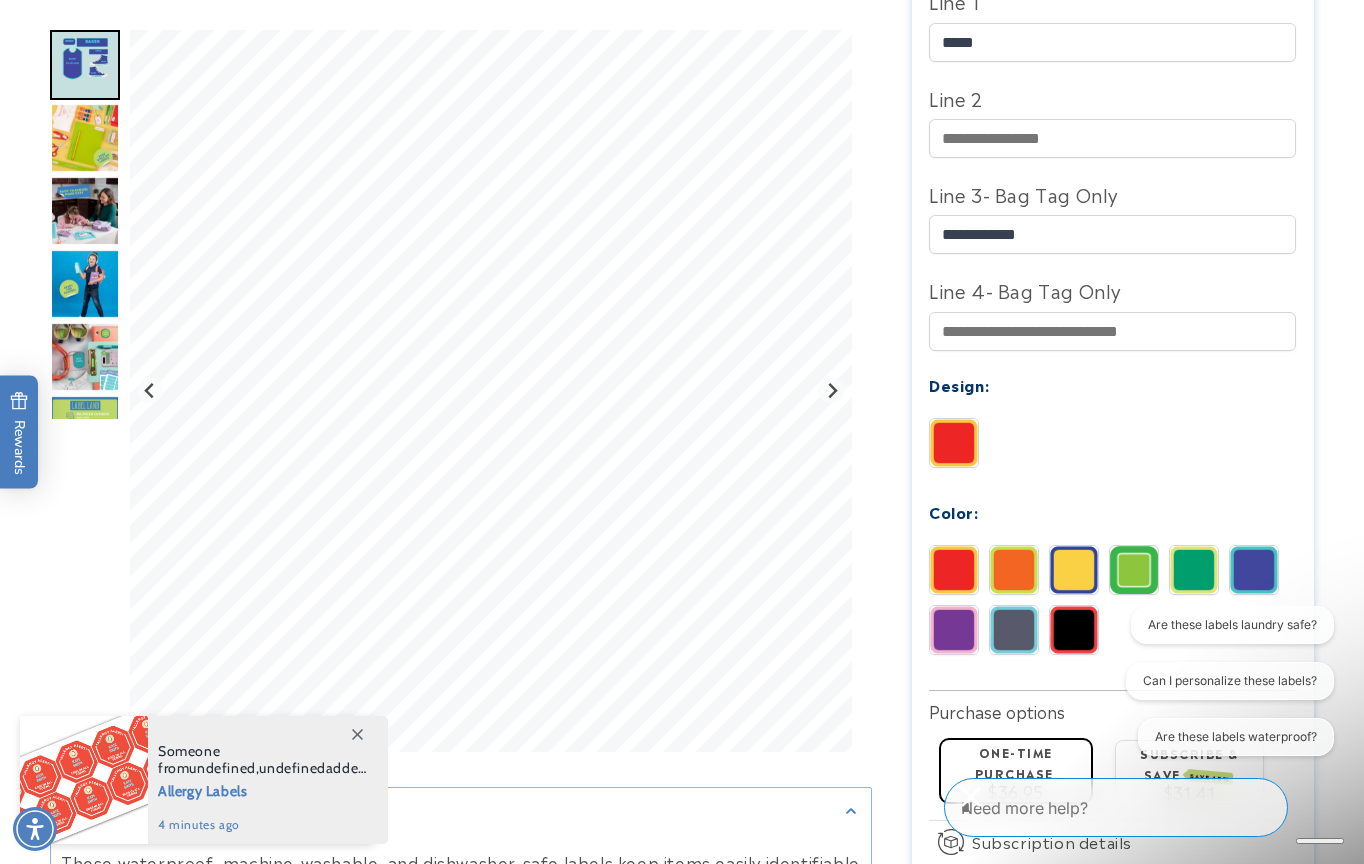 click at bounding box center [1194, 570] 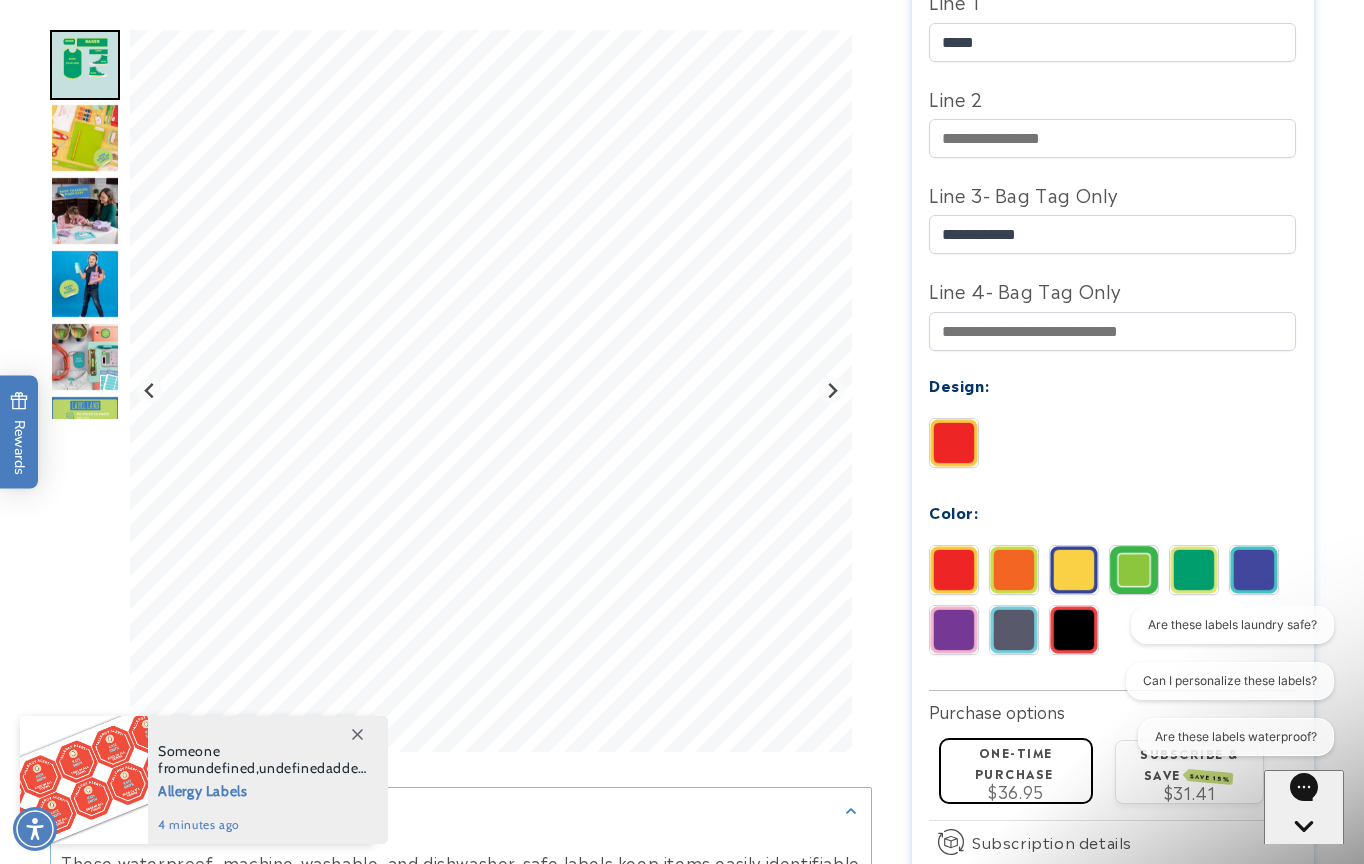 click at bounding box center [1254, 570] 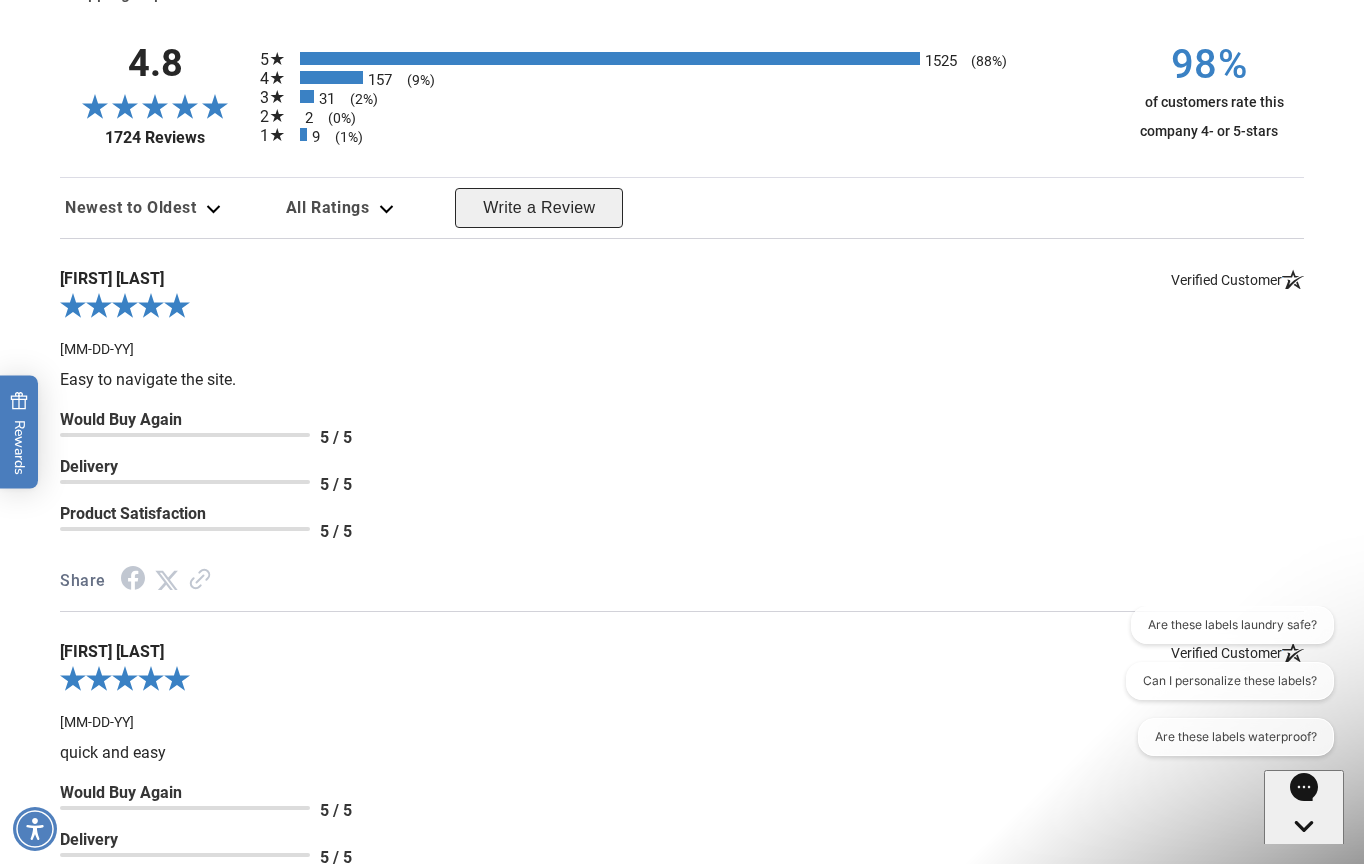 scroll, scrollTop: 2634, scrollLeft: 0, axis: vertical 